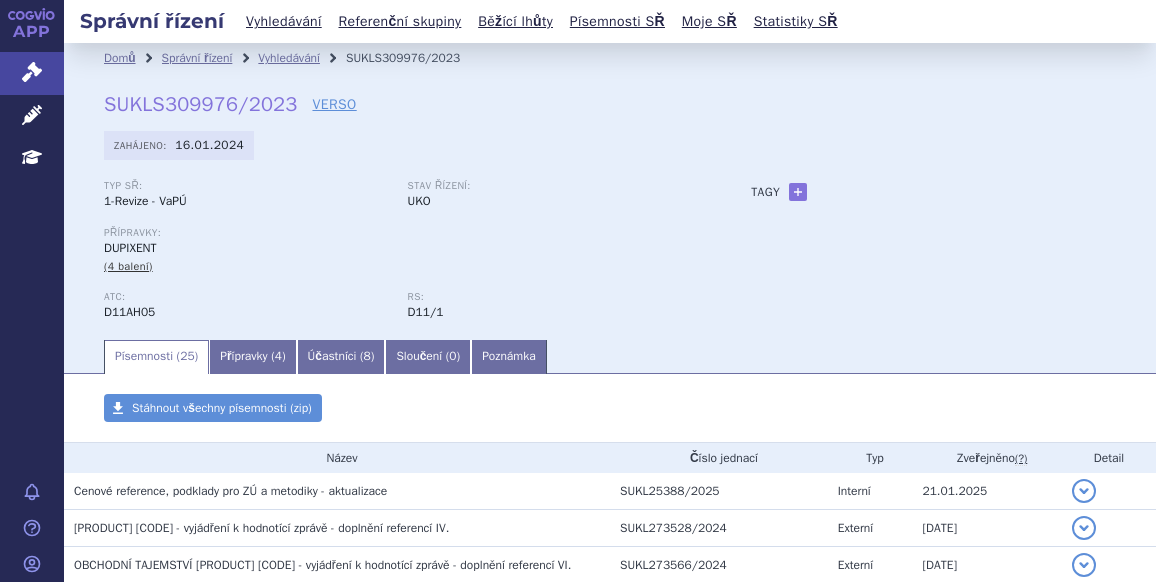 scroll, scrollTop: 0, scrollLeft: 0, axis: both 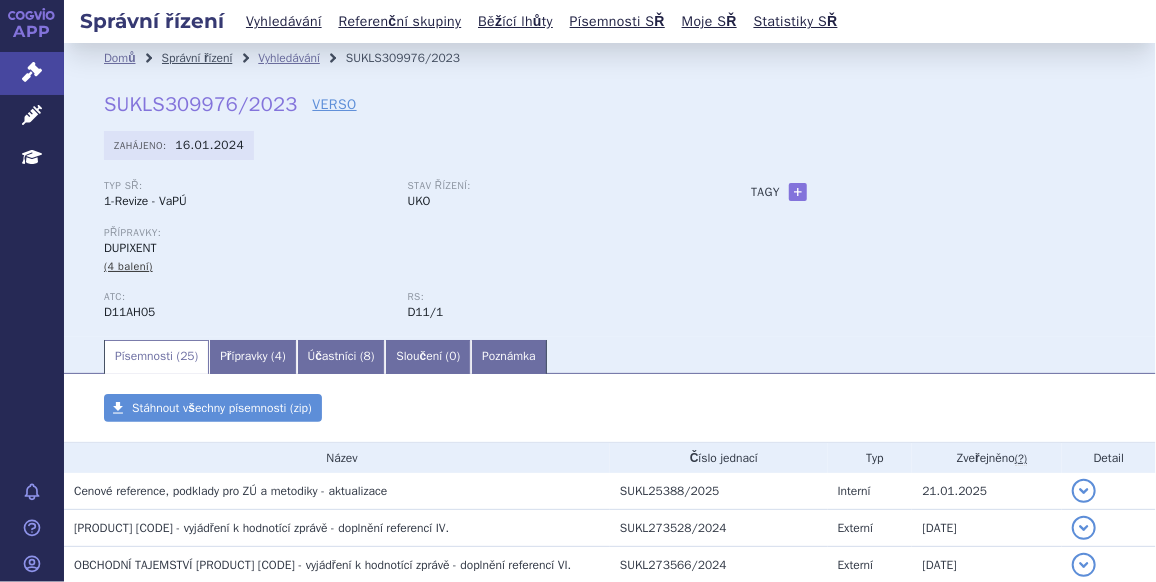 click on "Správní řízení" at bounding box center (197, 58) 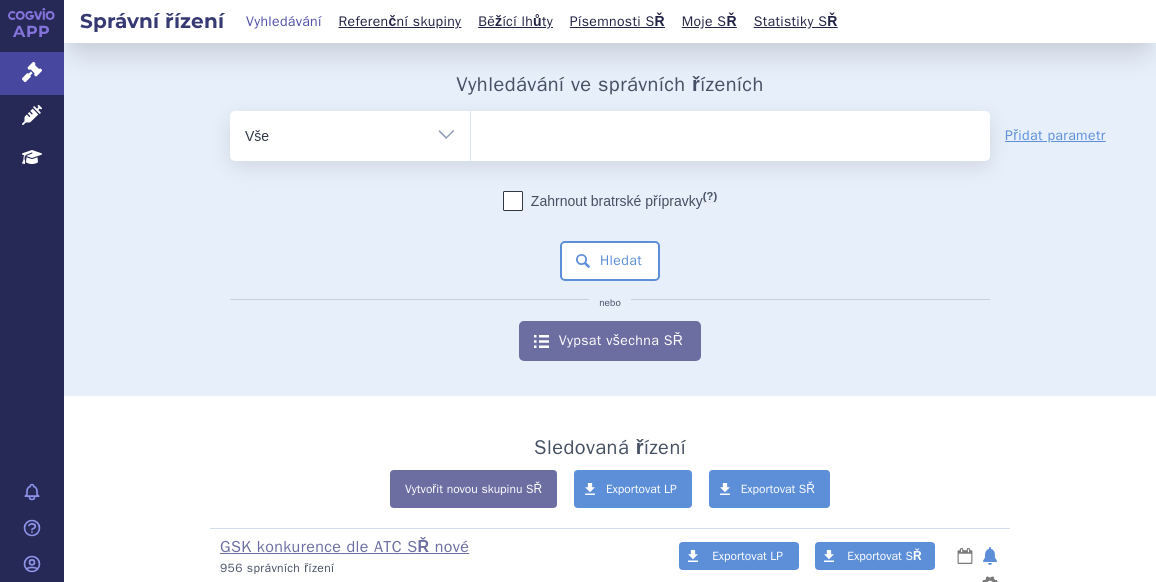 scroll, scrollTop: 0, scrollLeft: 0, axis: both 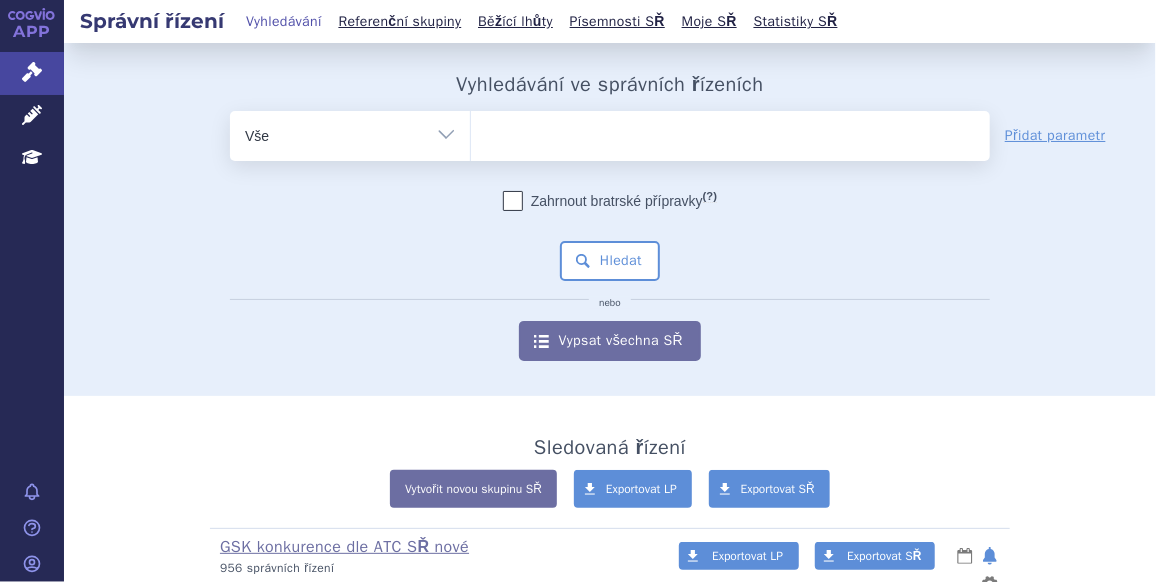 click at bounding box center (730, 132) 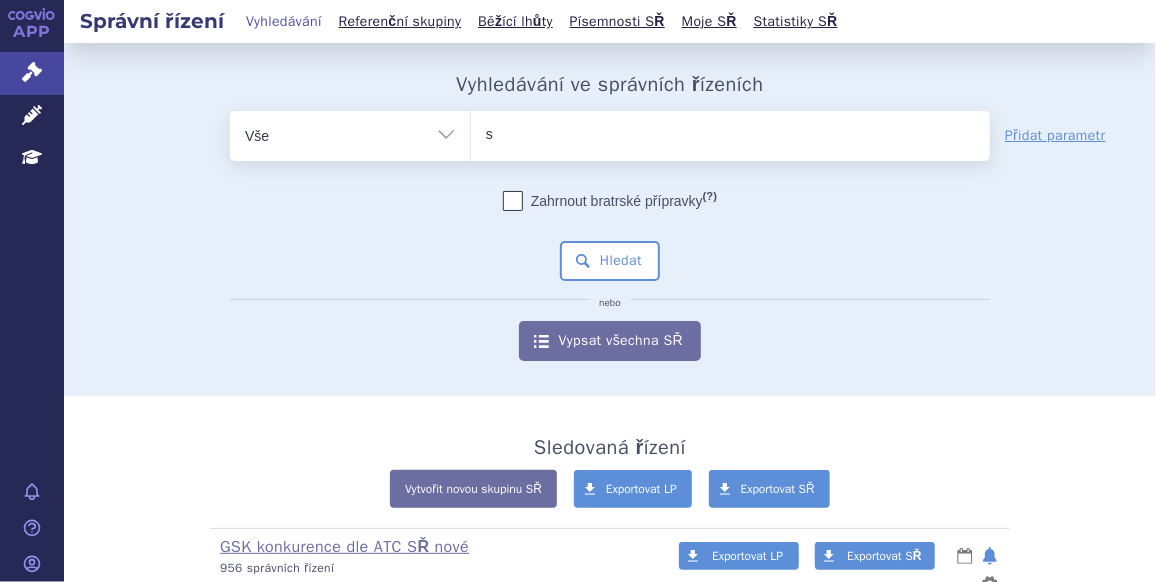 type on "se" 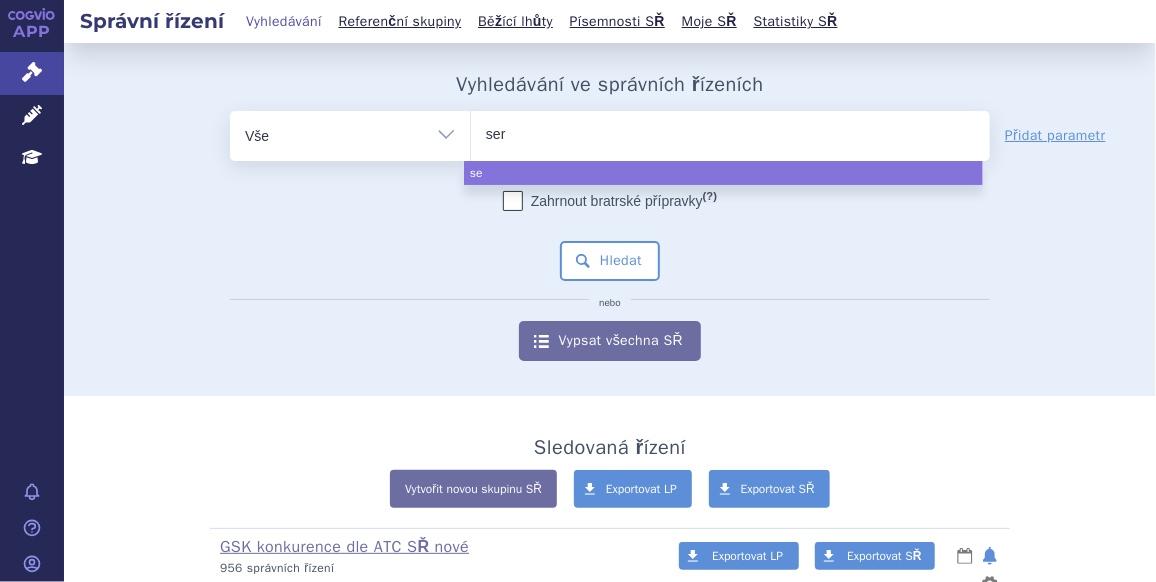 type on "sere" 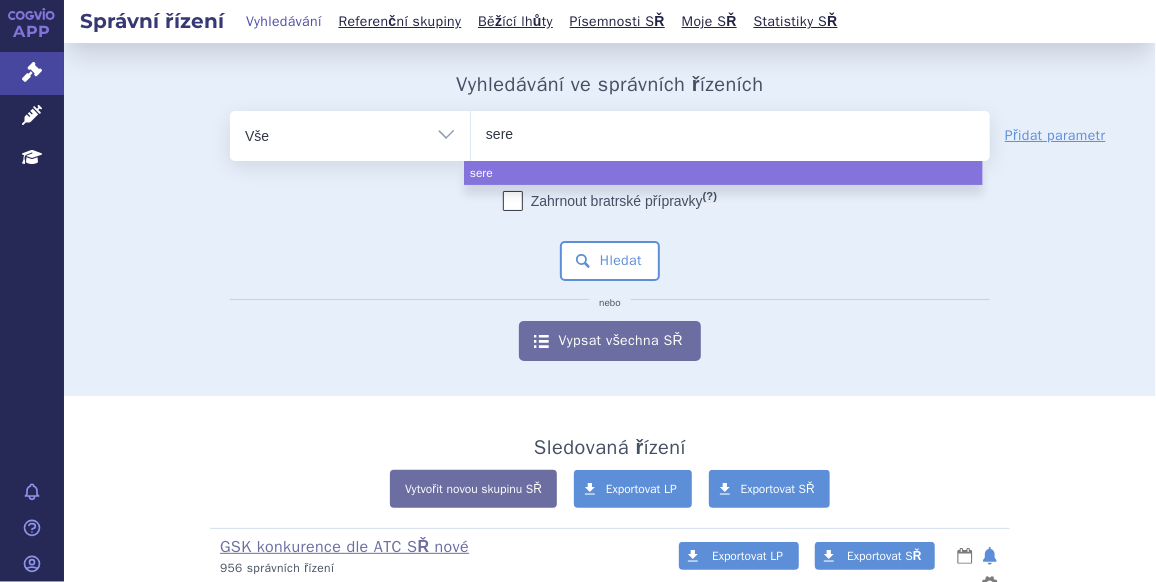 type on "seret" 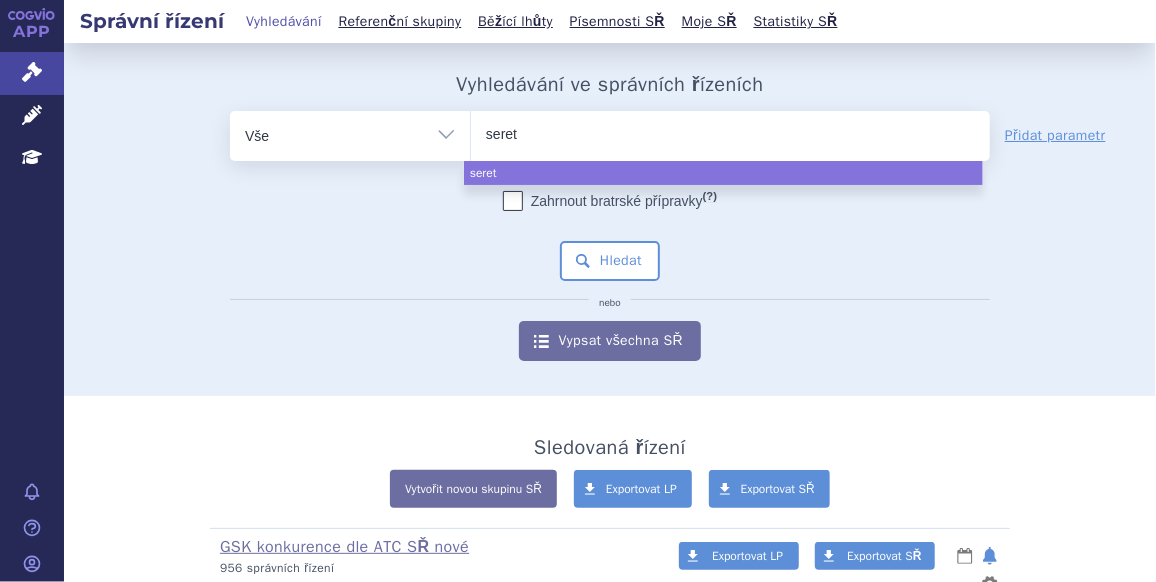type on "sereti" 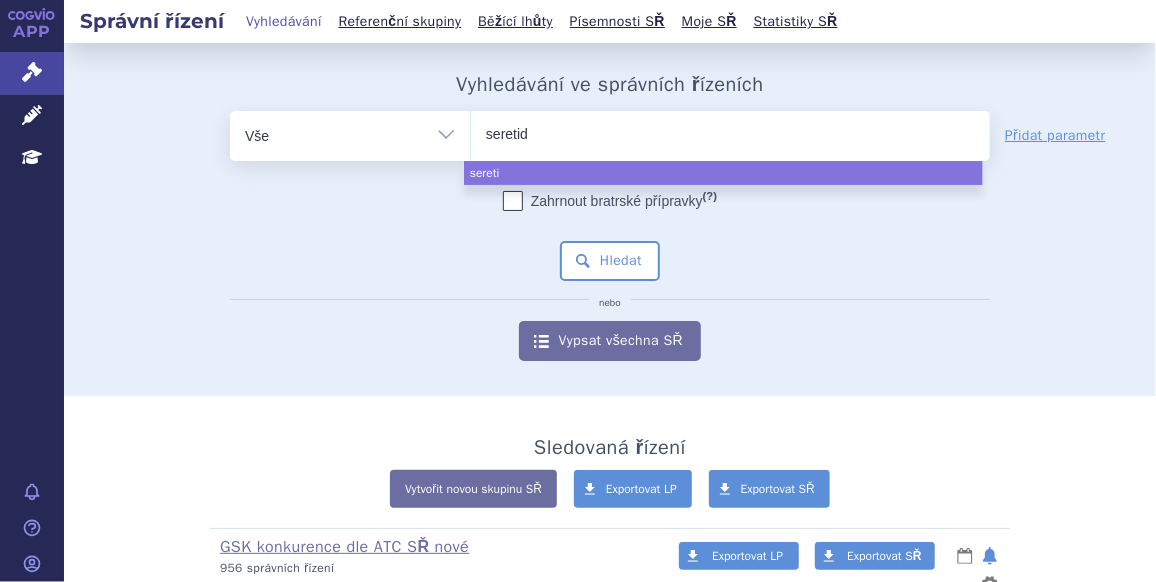 type on "seretide" 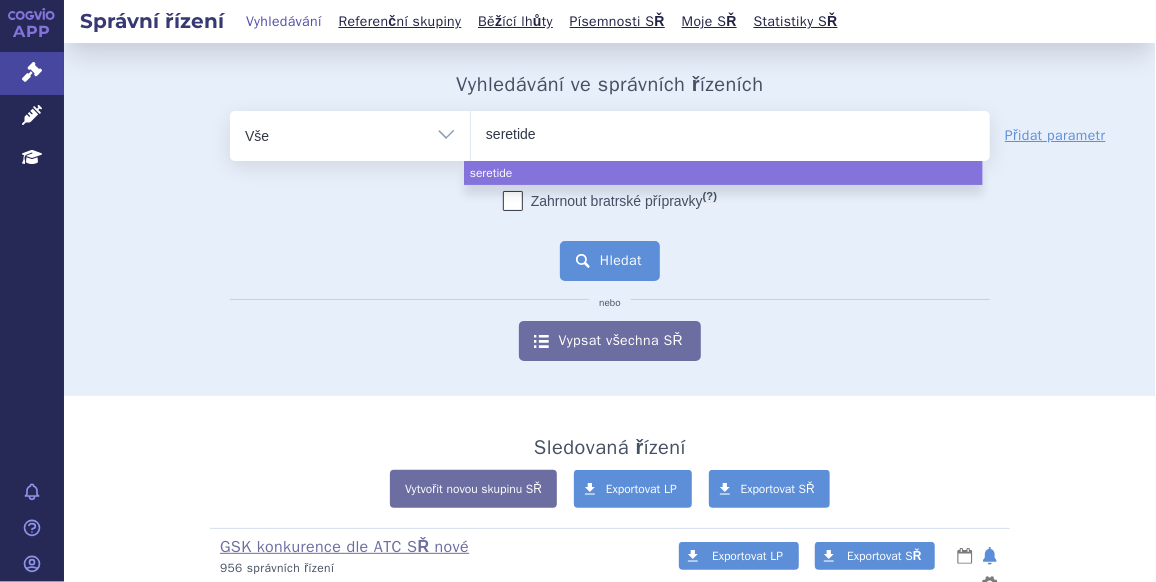 select on "seretide" 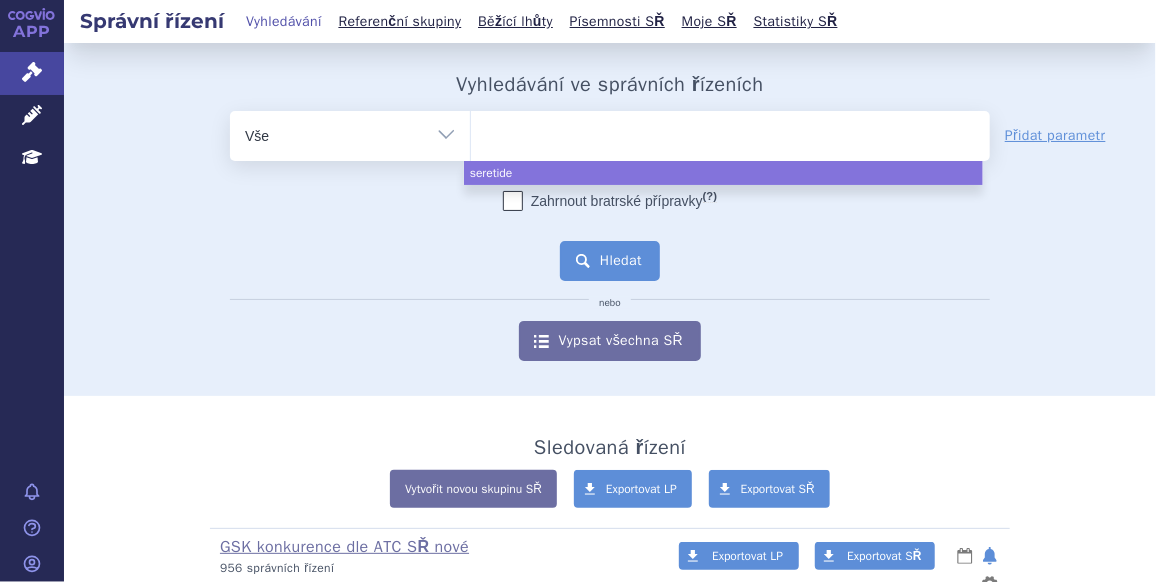 click on "Hledat" at bounding box center (610, 261) 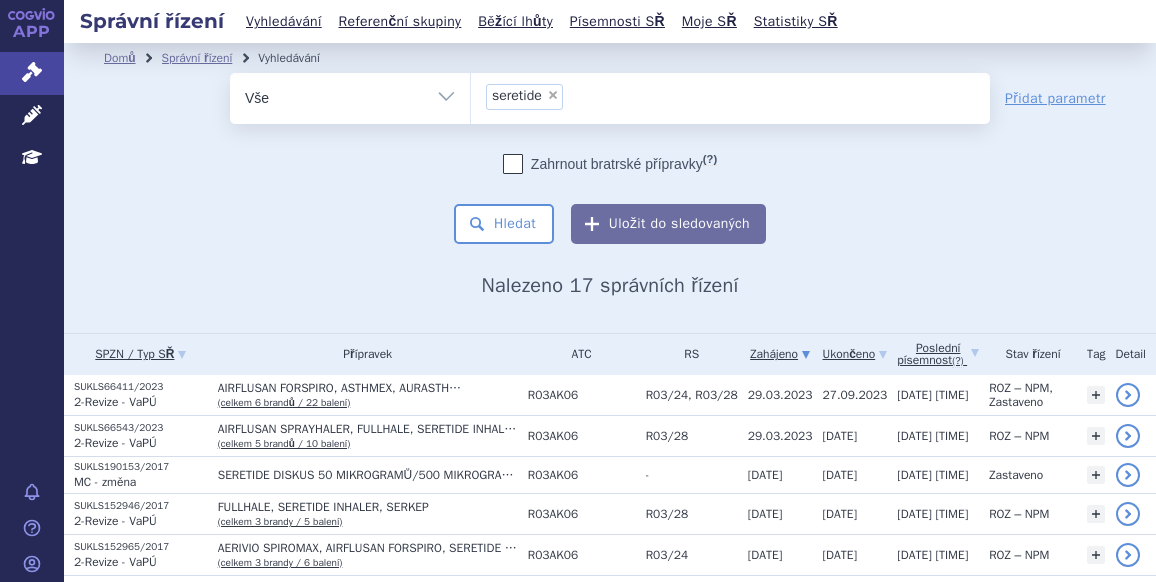 scroll, scrollTop: 0, scrollLeft: 0, axis: both 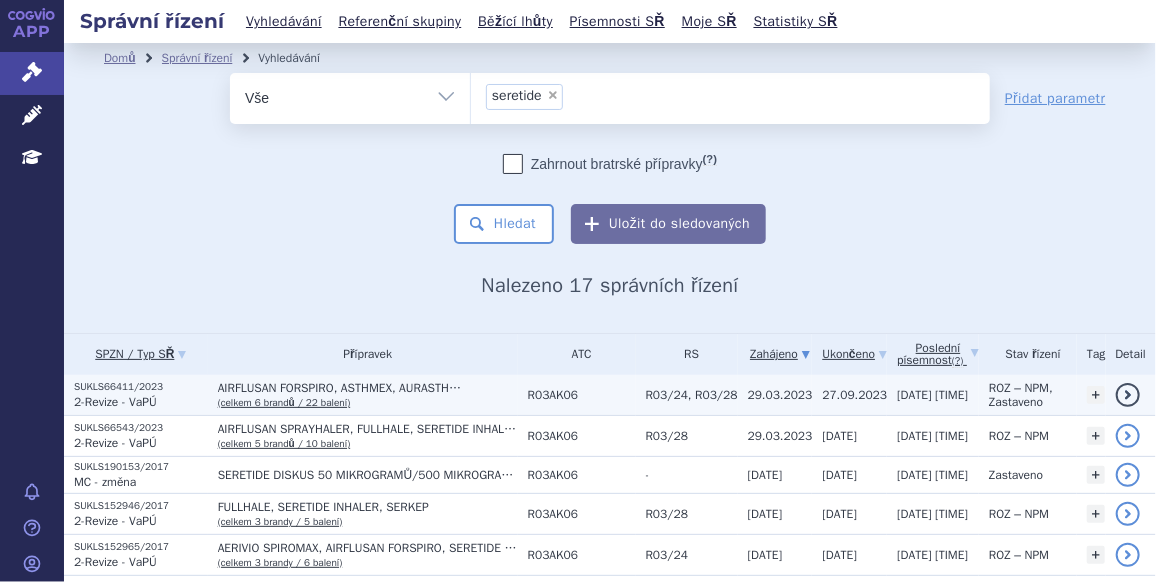 click on "AIRFLUSAN FORSPIRO, ASTHMEX, AURASTH…" at bounding box center (368, 388) 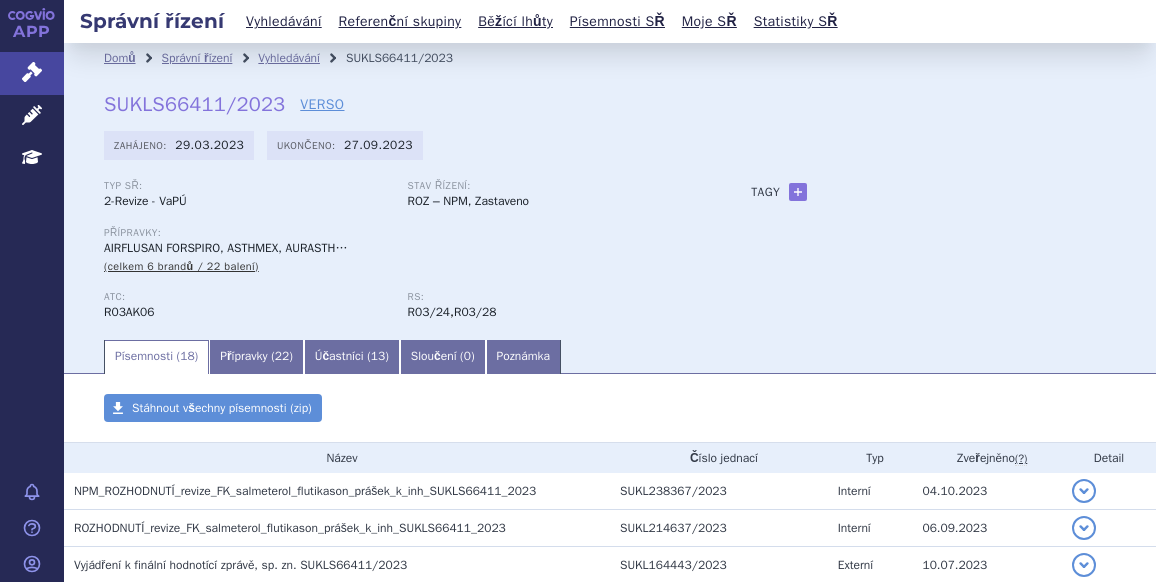 scroll, scrollTop: 0, scrollLeft: 0, axis: both 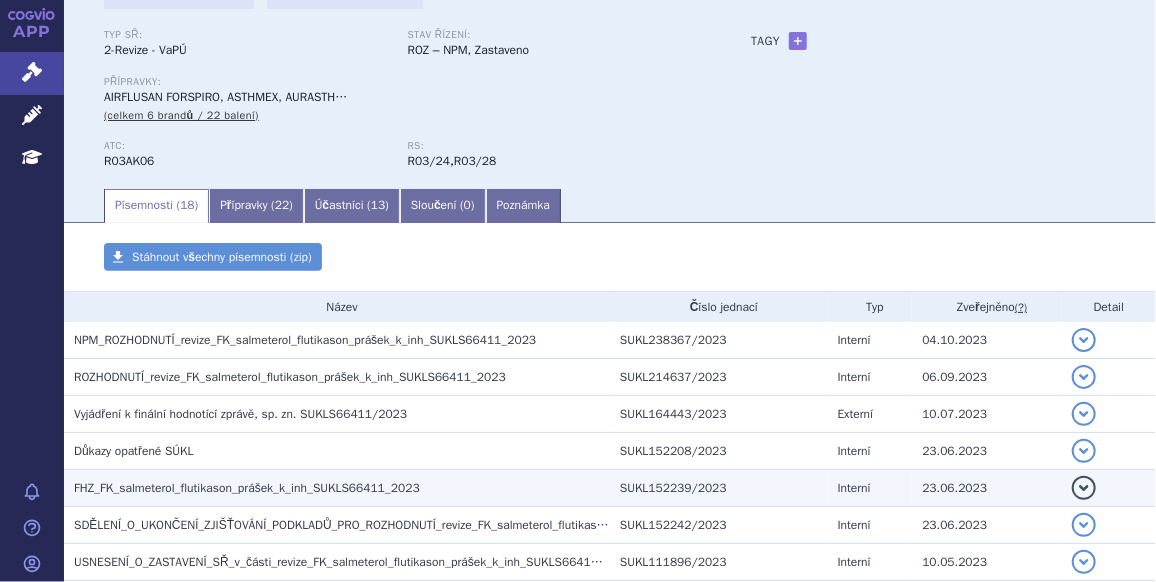 click on "FHZ_FK_salmeterol_flutikason_prášek_k_inh_SUKLS66411_2023" at bounding box center [247, 488] 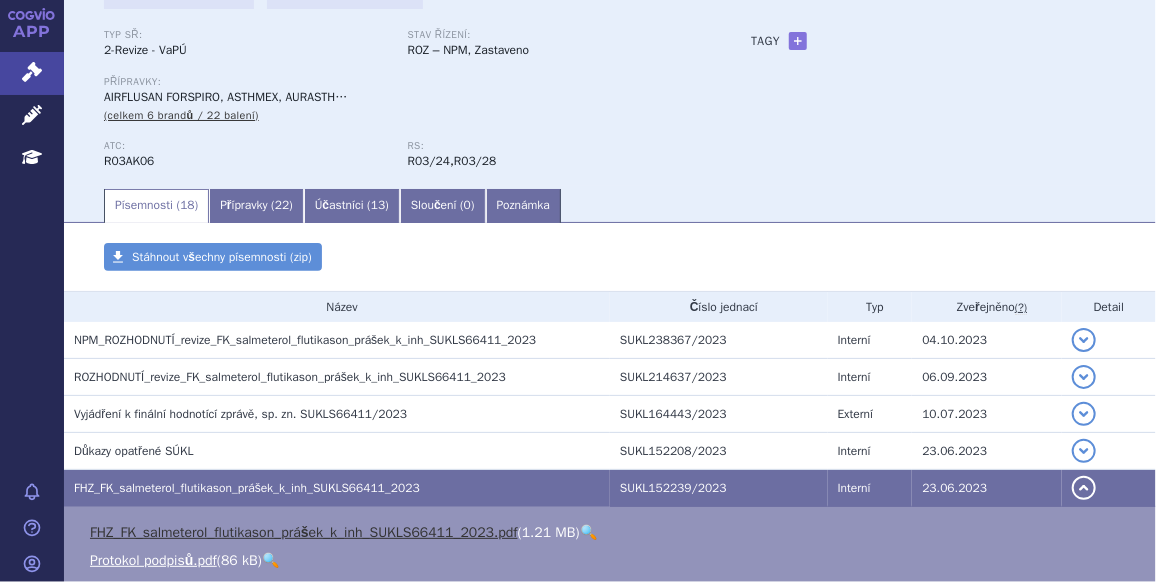 click on "FHZ_FK_salmeterol_flutikason_prášek_k_inh_SUKLS66411_2023.pdf" at bounding box center (304, 532) 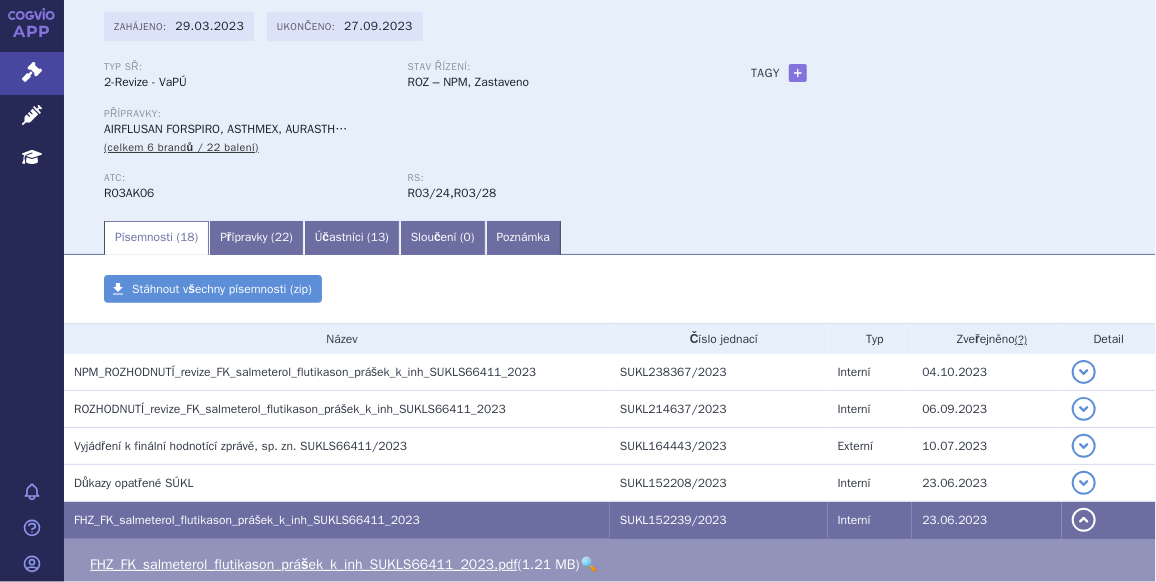 scroll, scrollTop: 0, scrollLeft: 0, axis: both 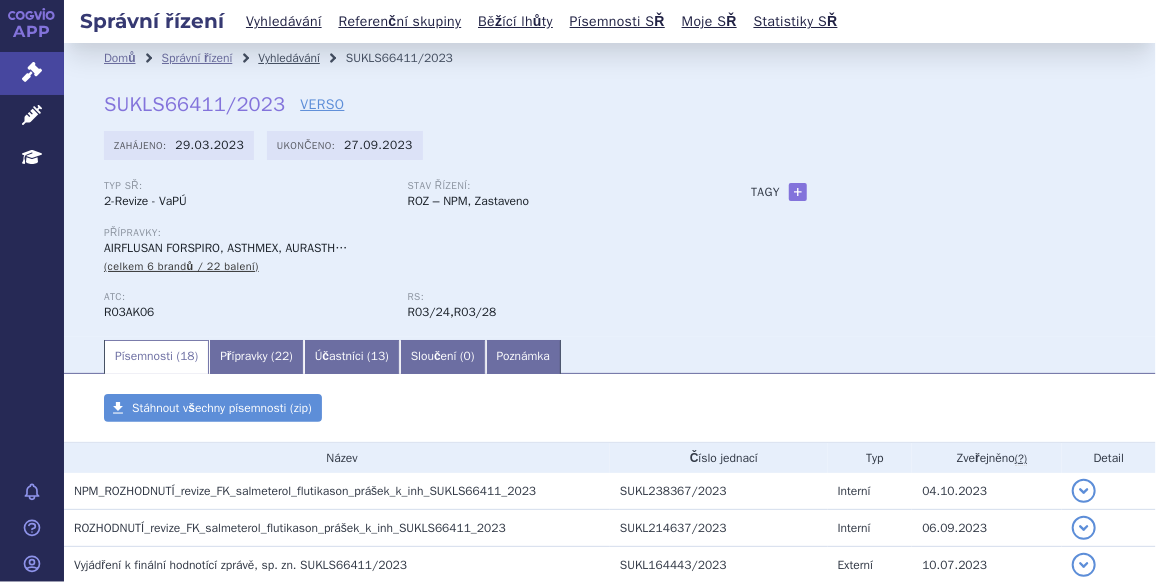 click on "Vyhledávání" at bounding box center [289, 58] 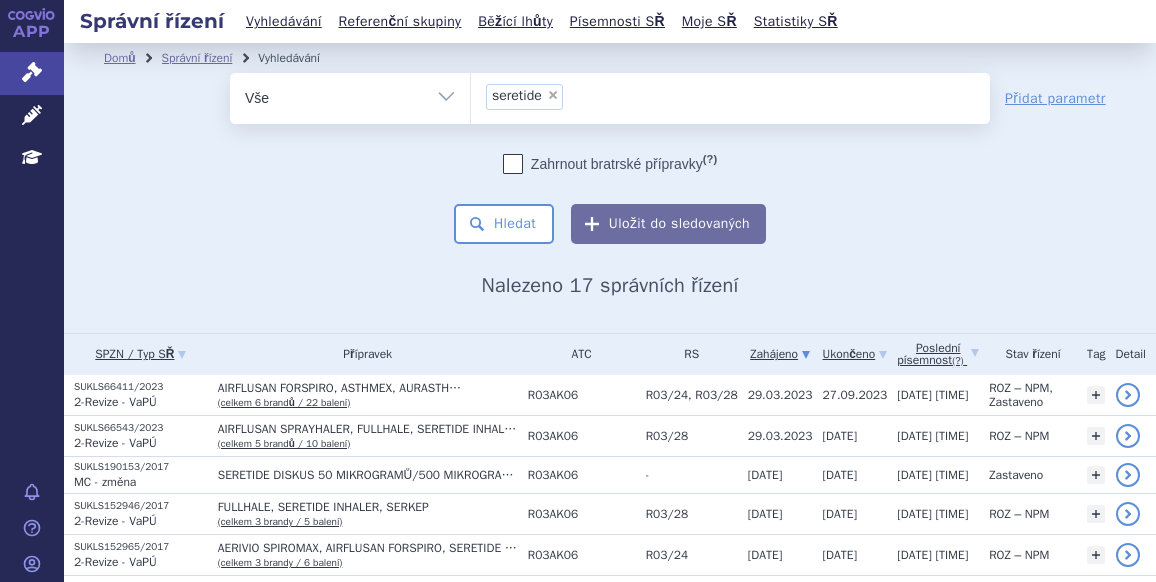 scroll, scrollTop: 0, scrollLeft: 0, axis: both 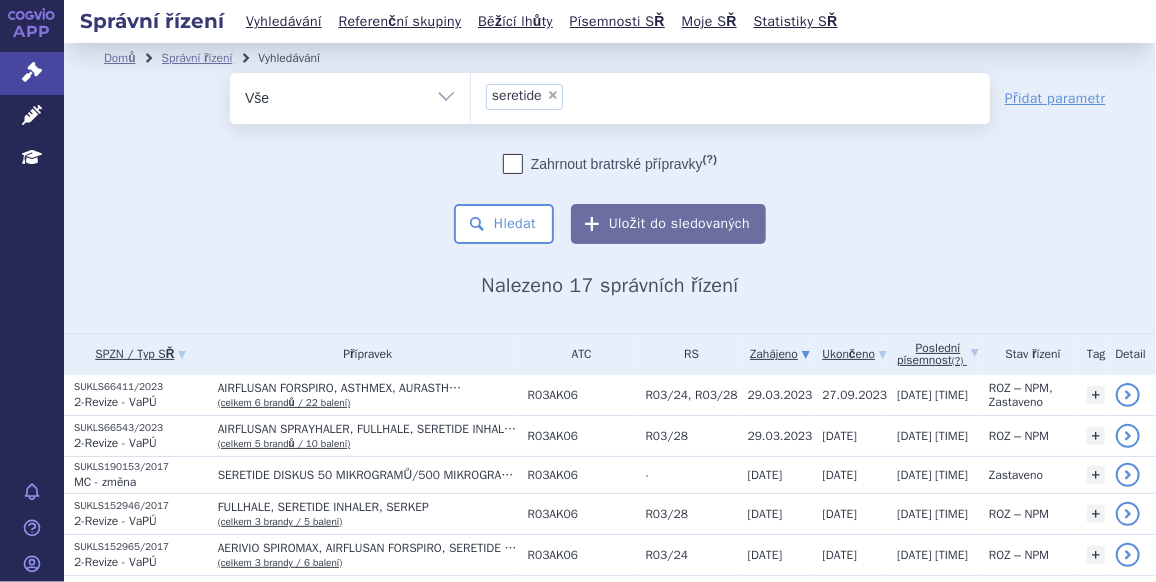 click on "×" at bounding box center [553, 95] 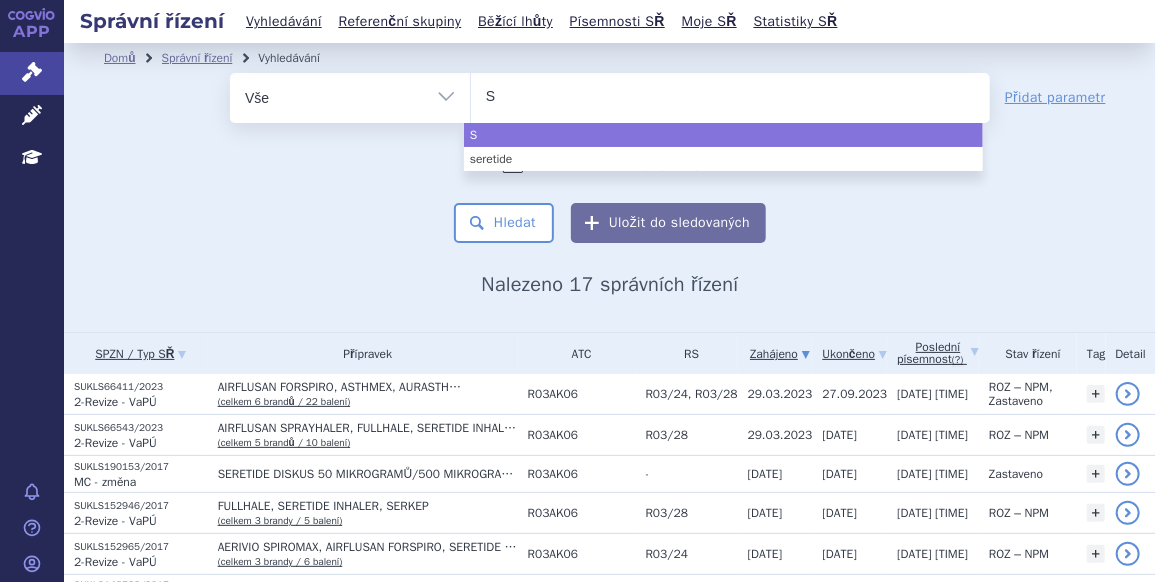 type on "SUKLS71893/2015" 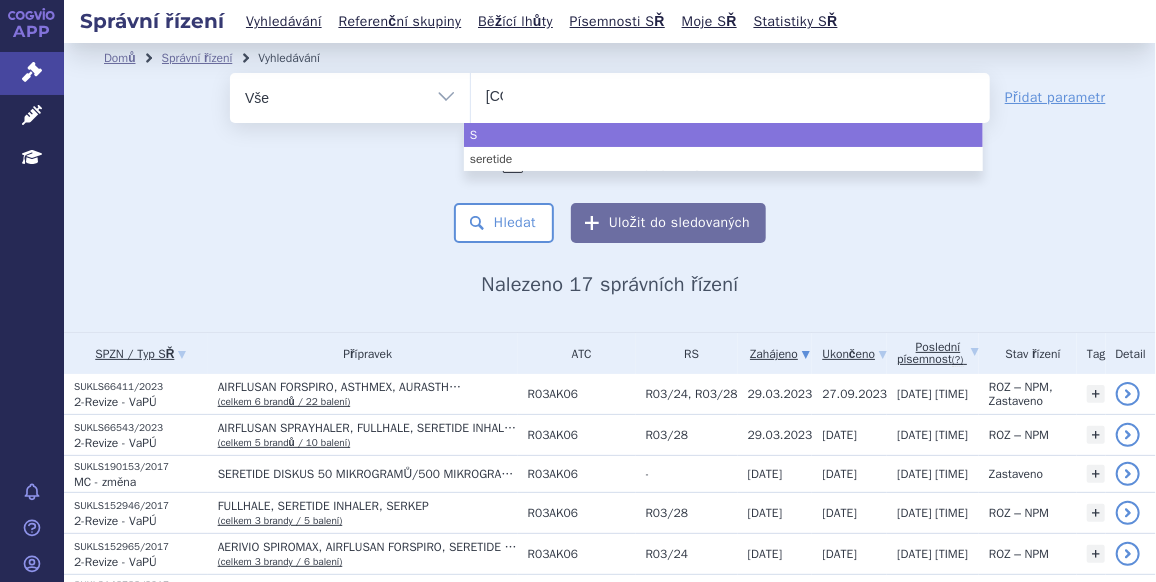 type 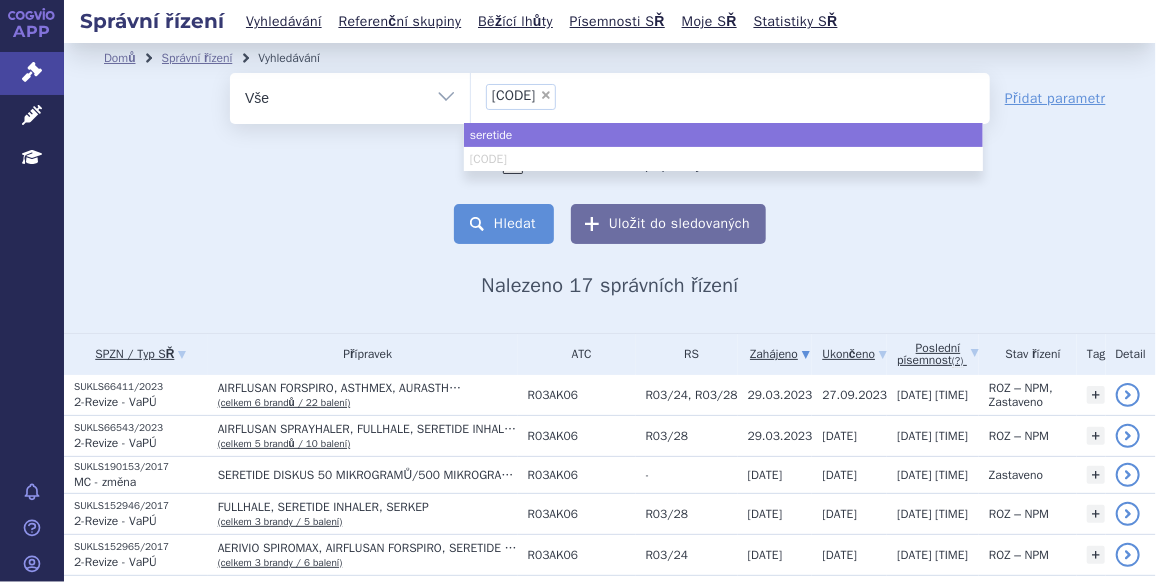 select on "seretide" 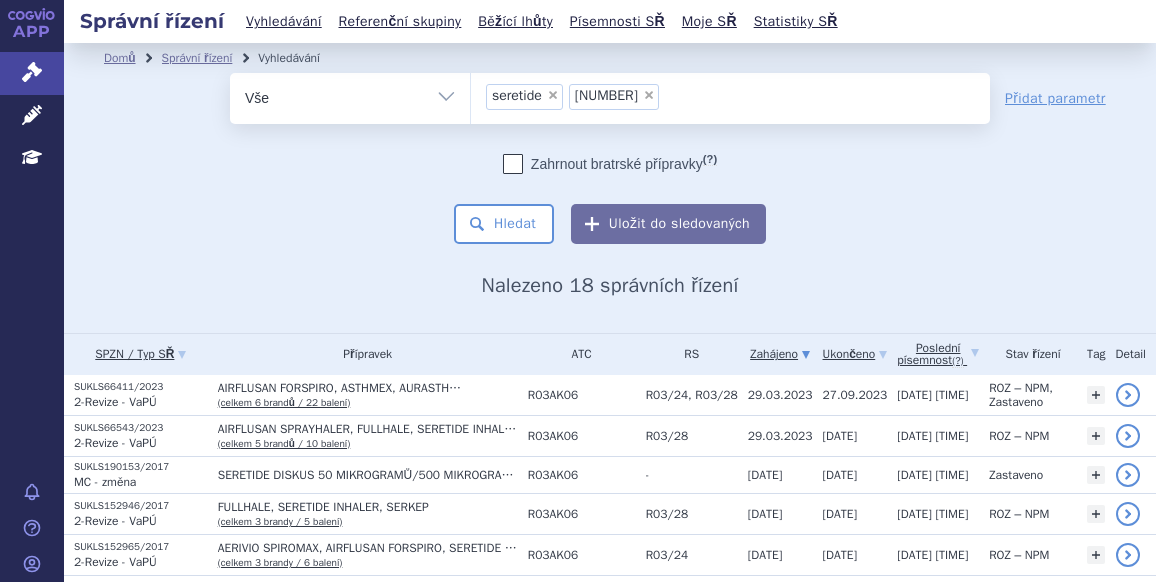 scroll, scrollTop: 0, scrollLeft: 0, axis: both 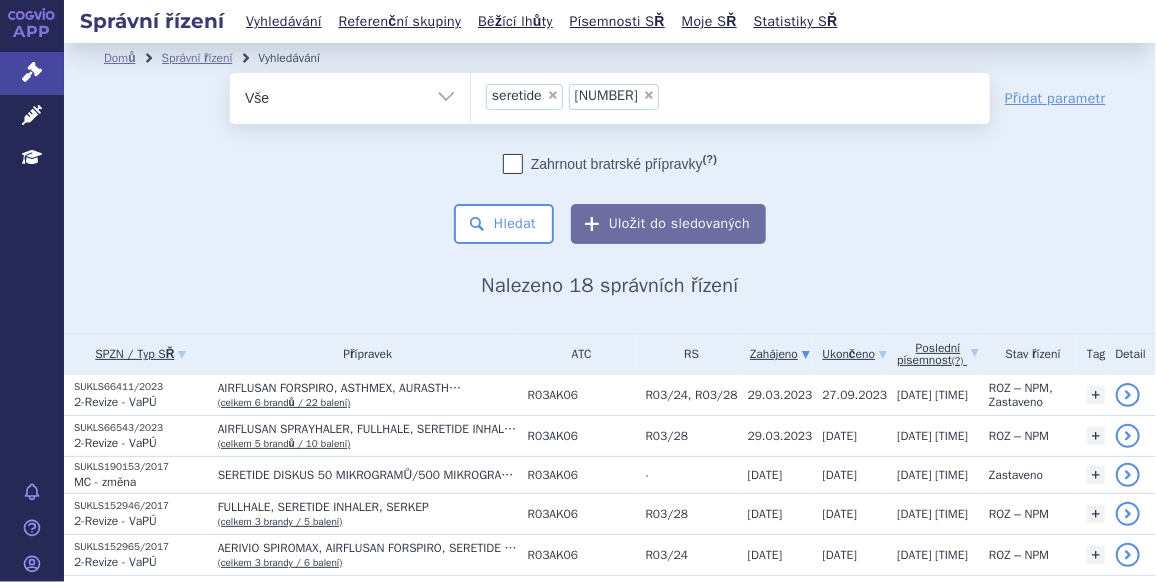 click on "×" at bounding box center [553, 95] 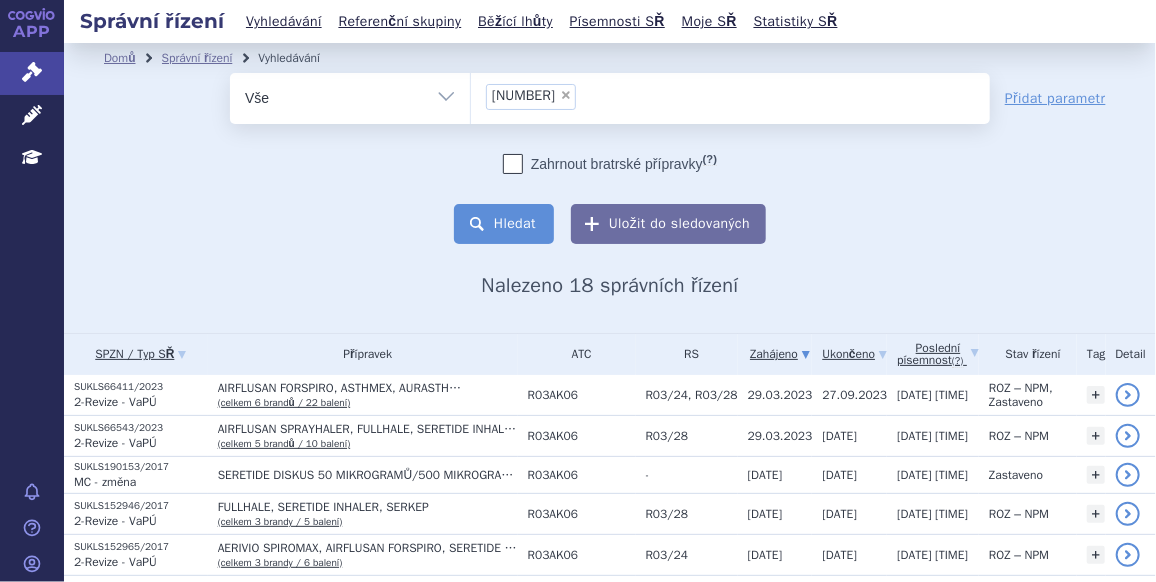 click on "Hledat" at bounding box center (504, 224) 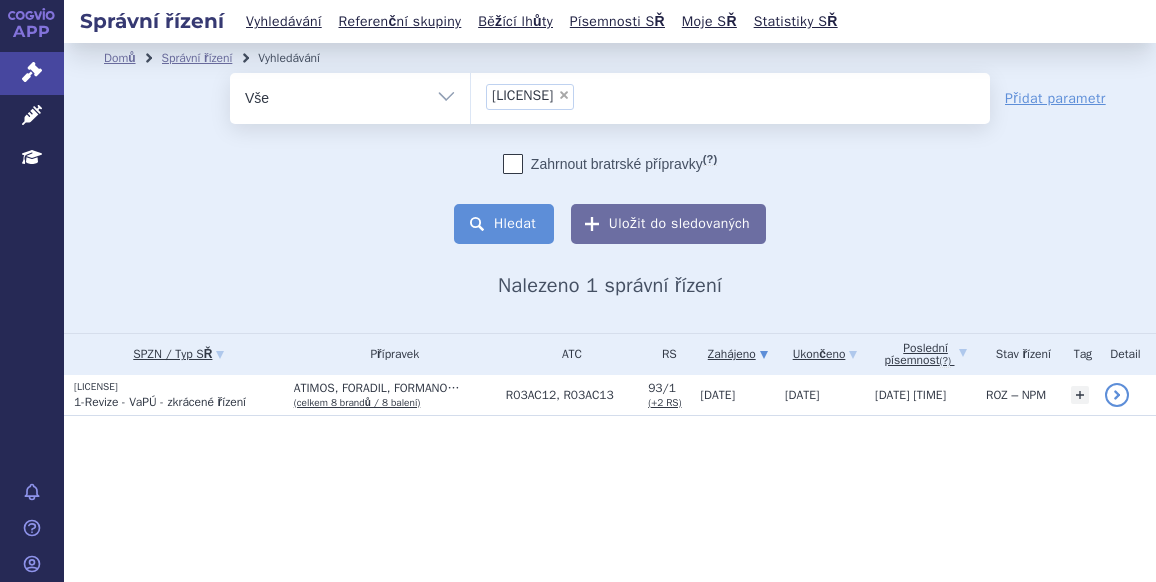 scroll, scrollTop: 0, scrollLeft: 0, axis: both 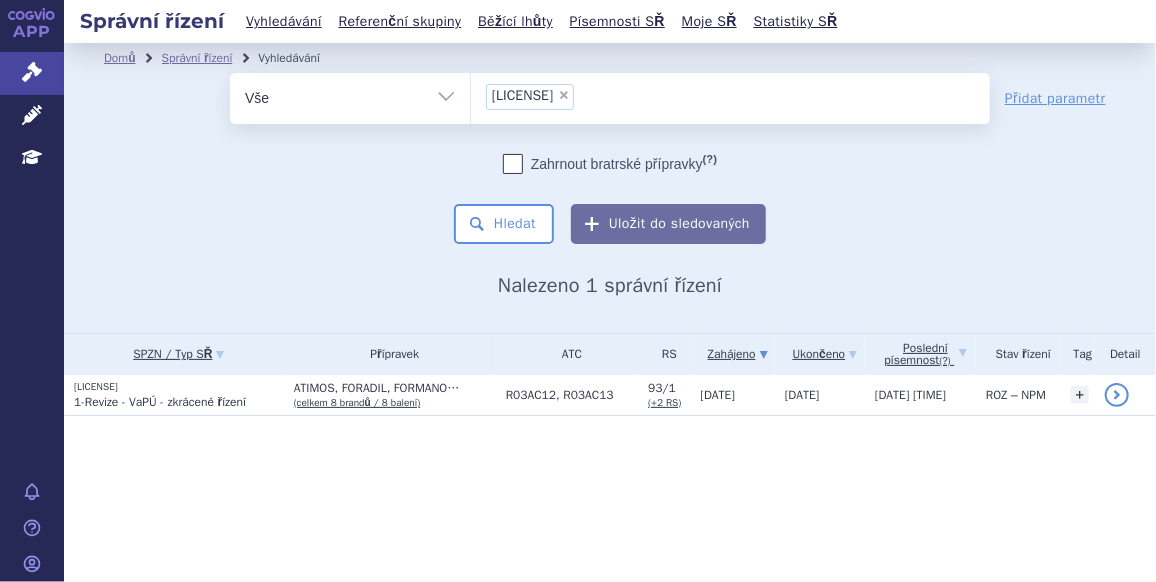 click on "×" at bounding box center [564, 95] 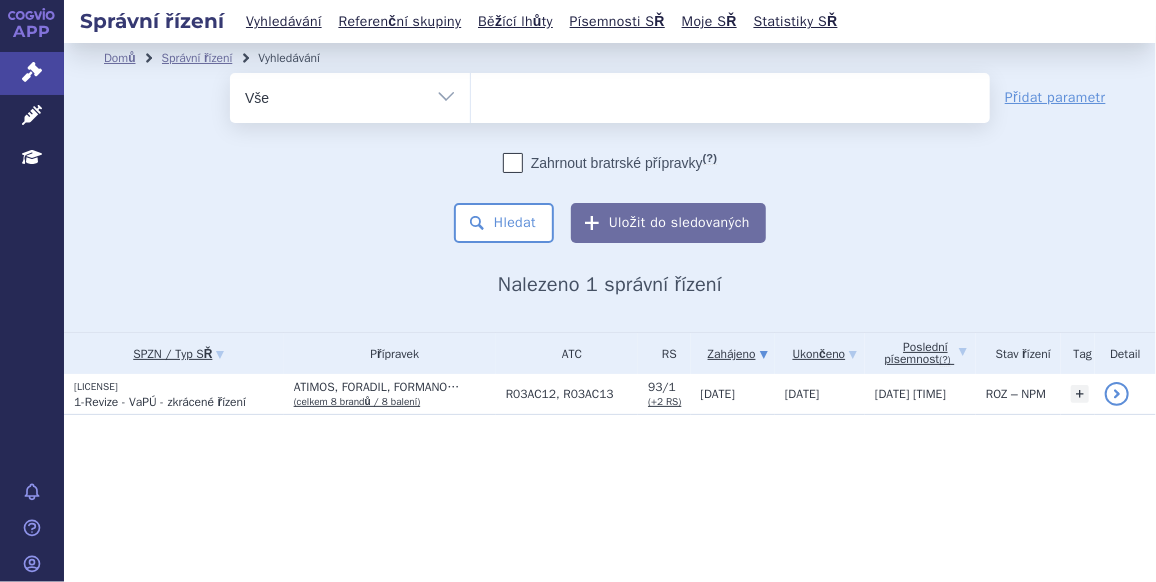 paste on "SUKLS51736/2016" 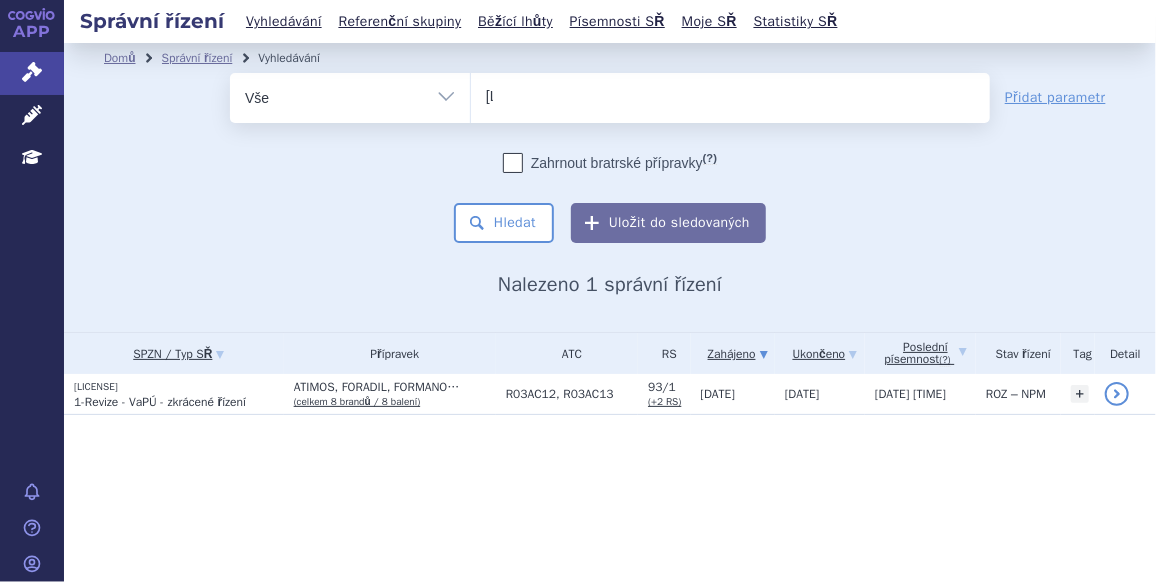 type 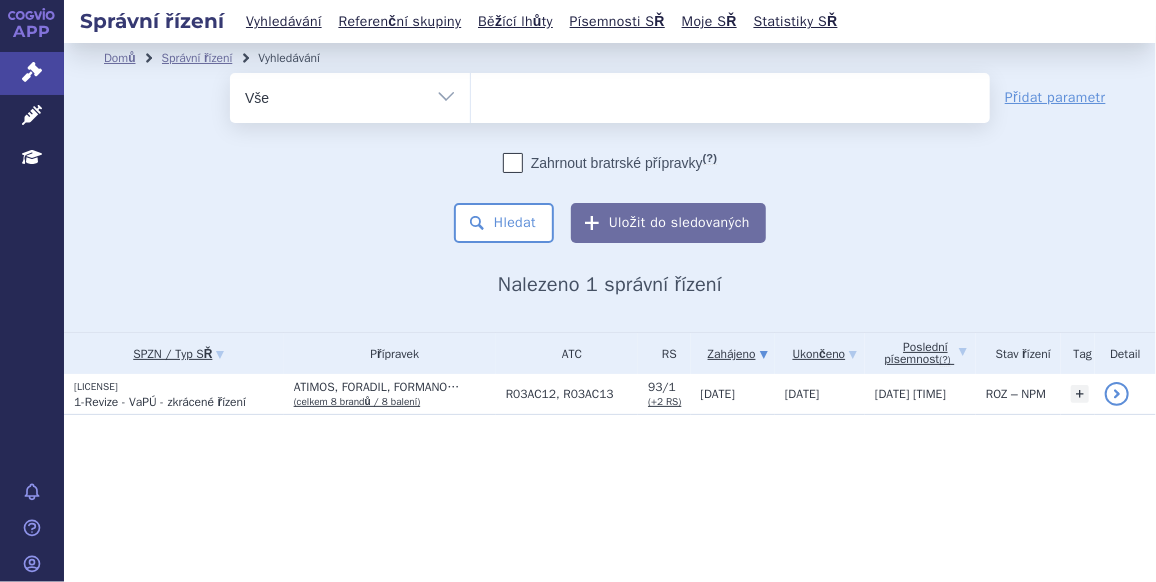 select on "SUKLS51736/2016" 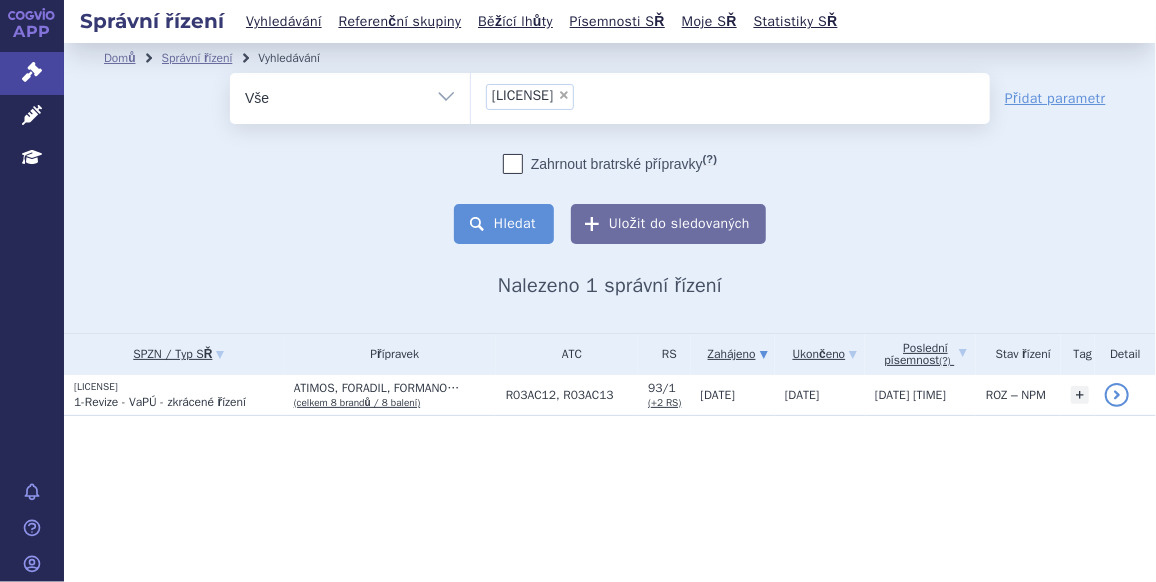 click on "Hledat" at bounding box center [504, 224] 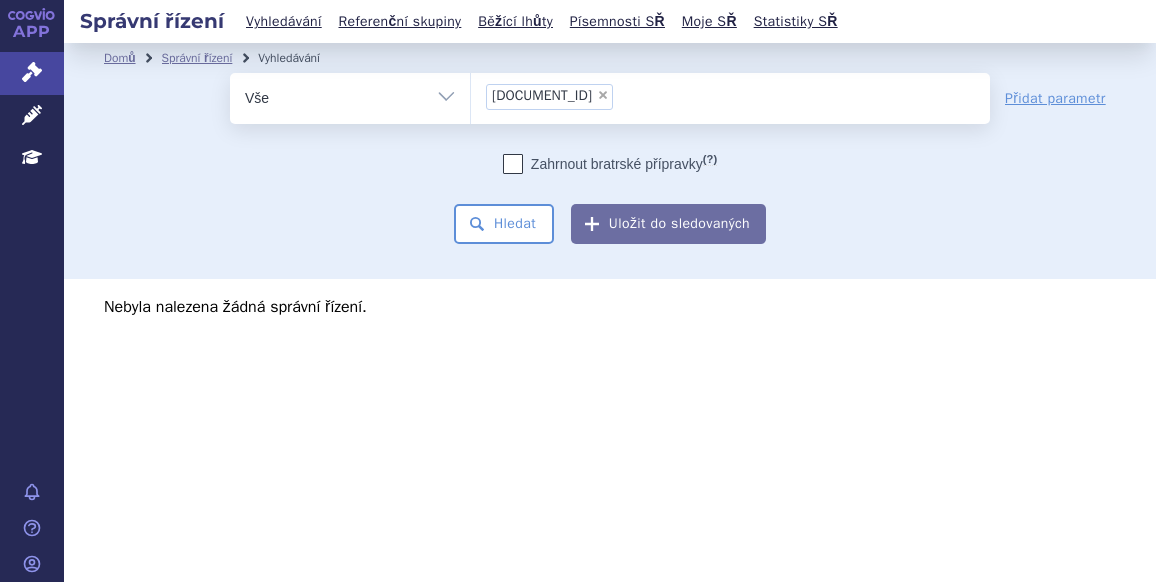 scroll, scrollTop: 0, scrollLeft: 0, axis: both 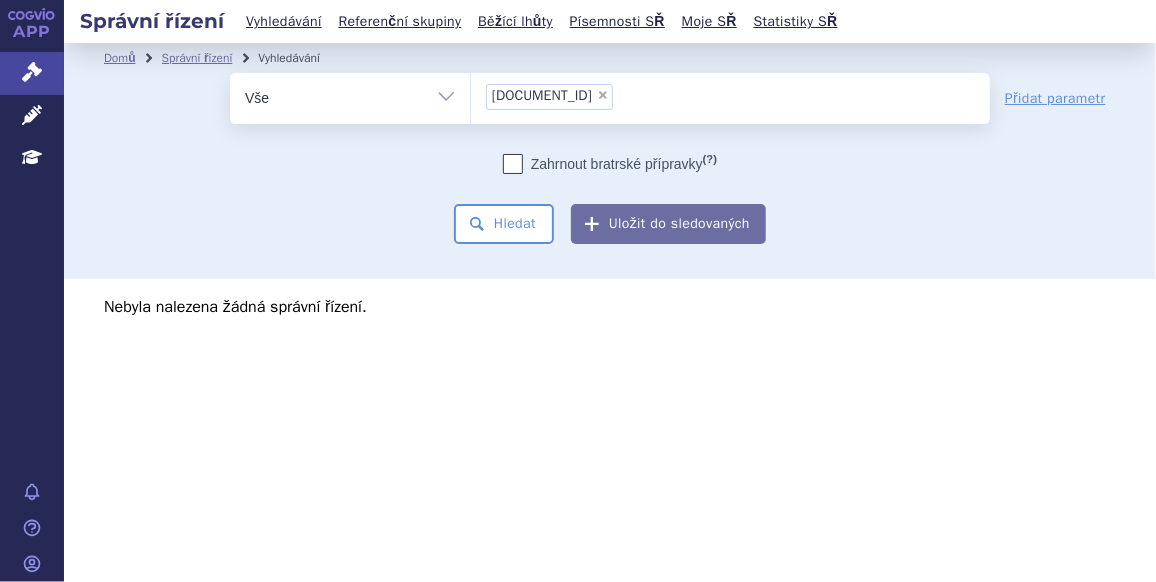 click on "×" at bounding box center (603, 95) 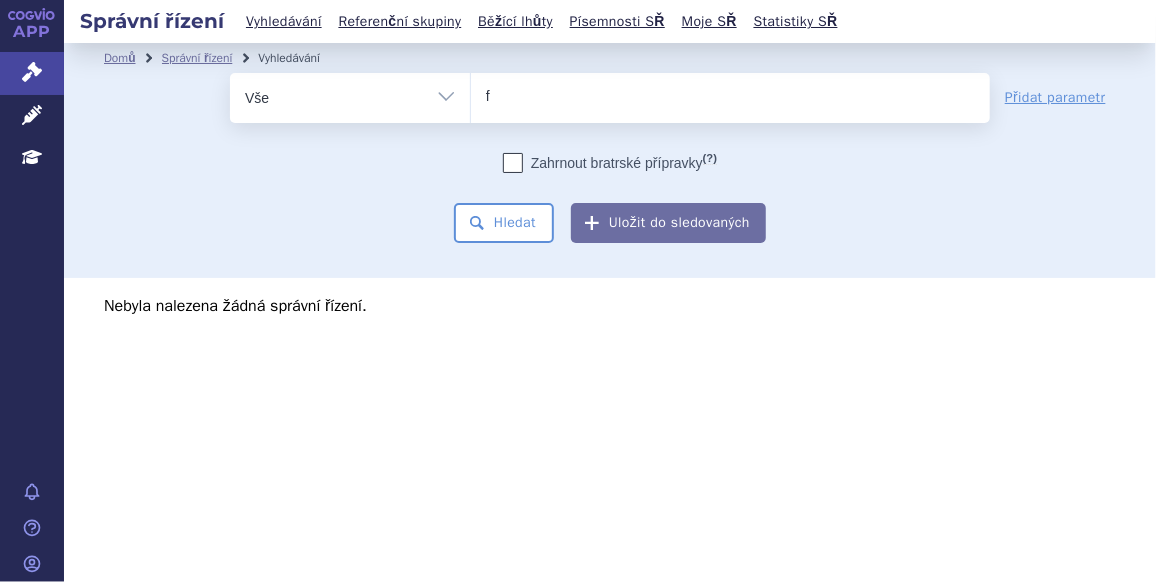 type on "fl" 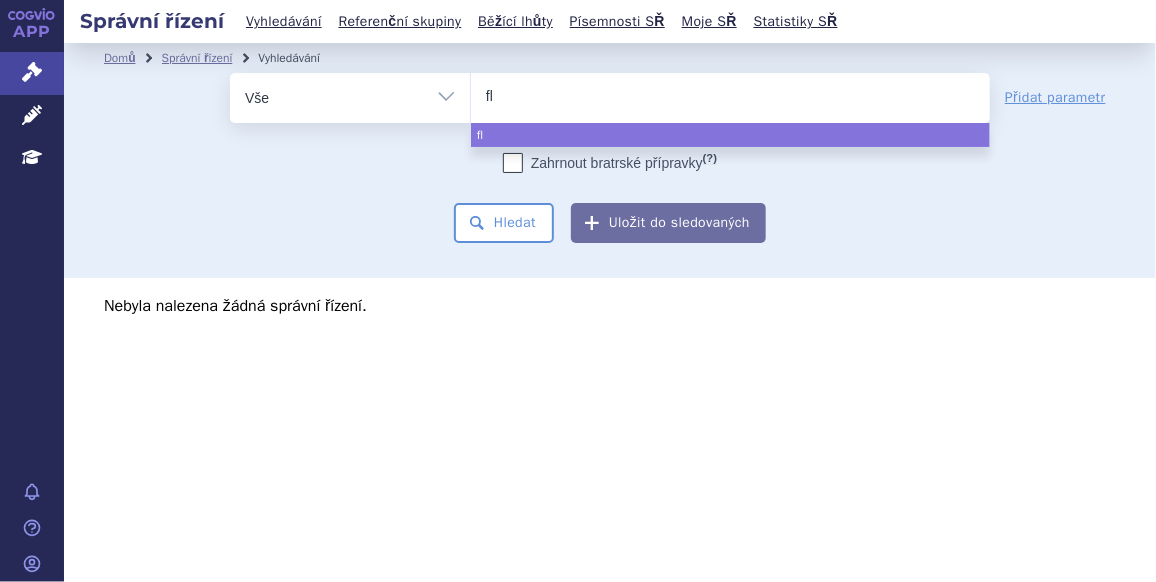 type on "fli" 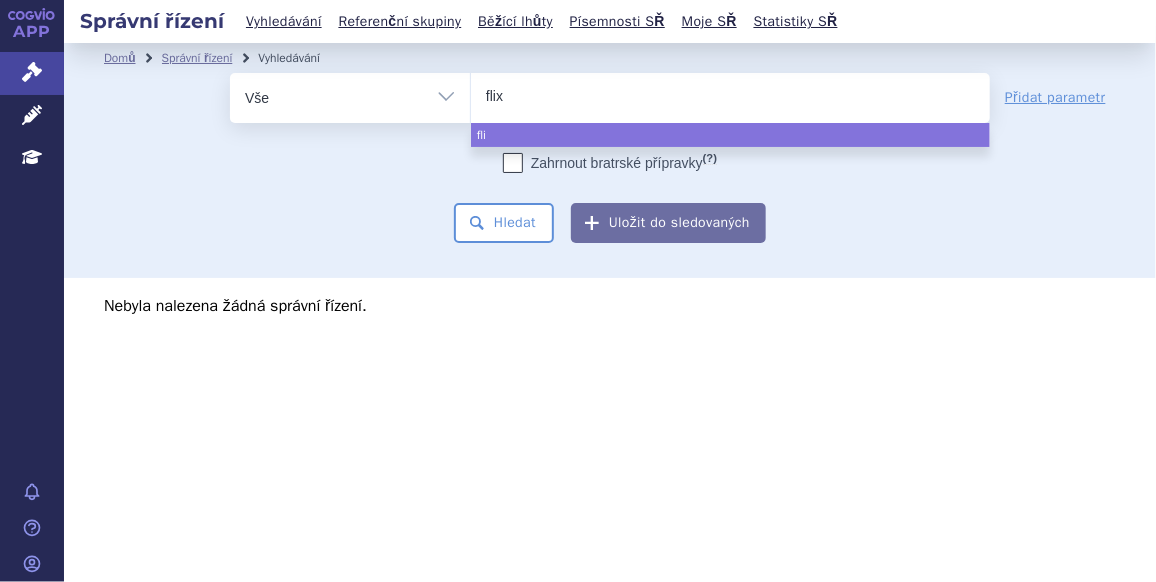 type on "flixo" 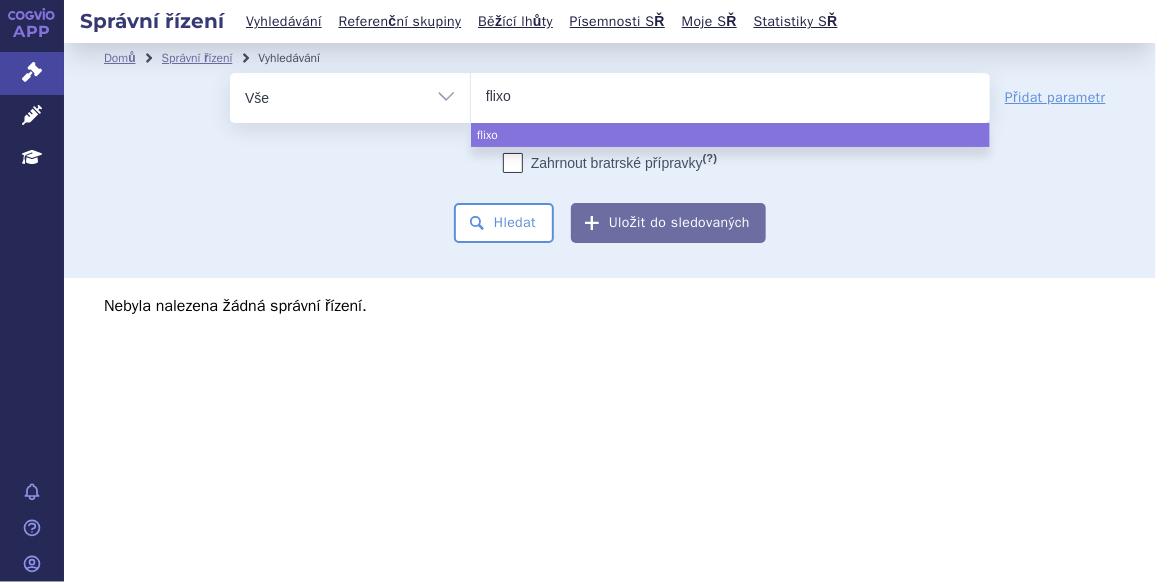 type on "flixot" 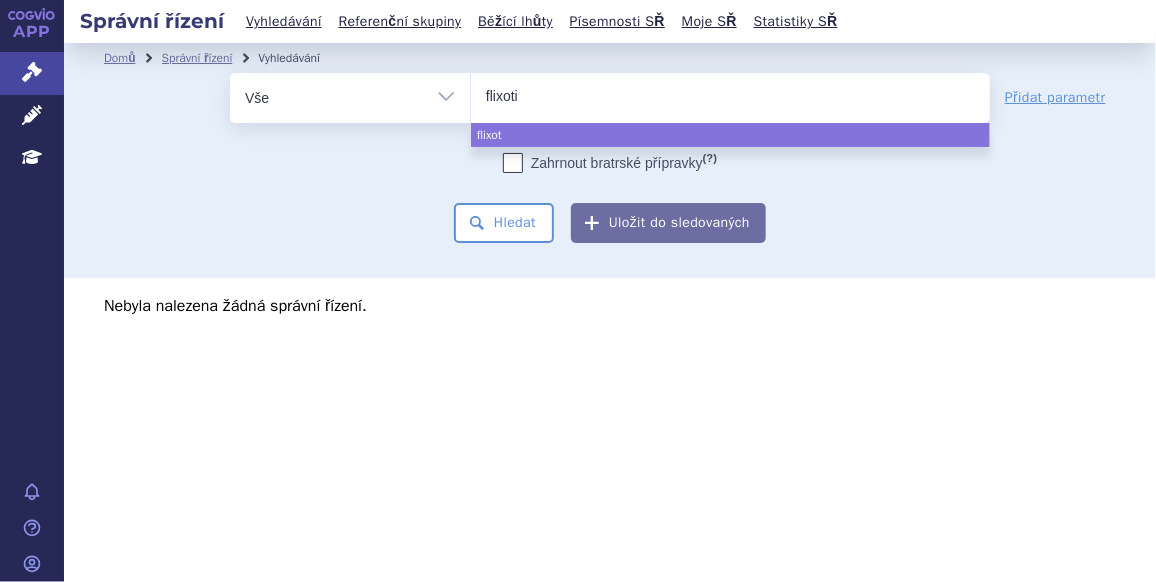type on "flixotid" 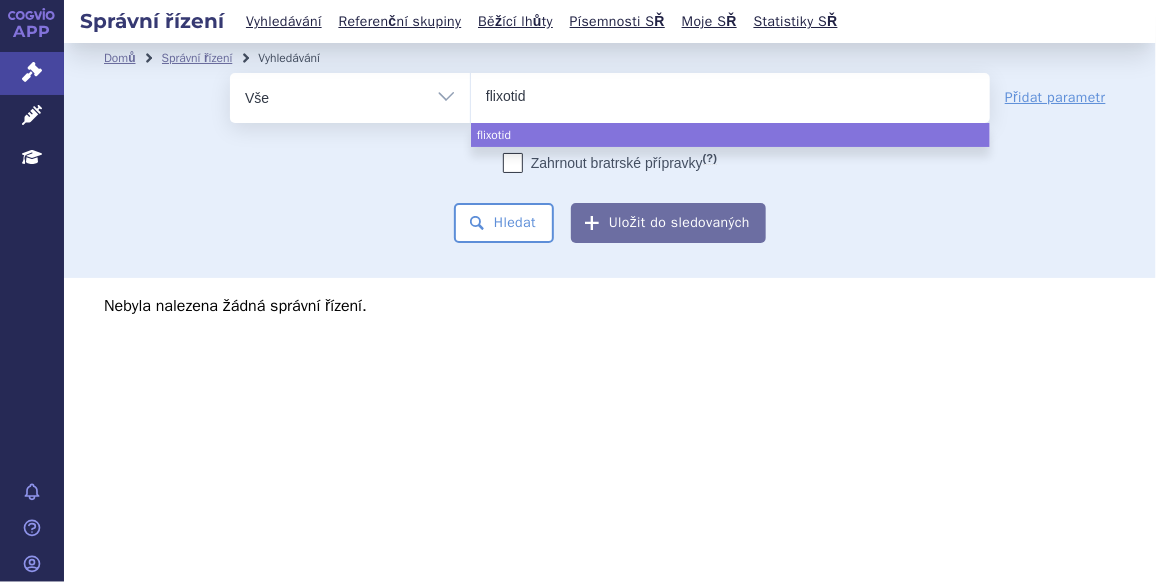 type on "flixotide" 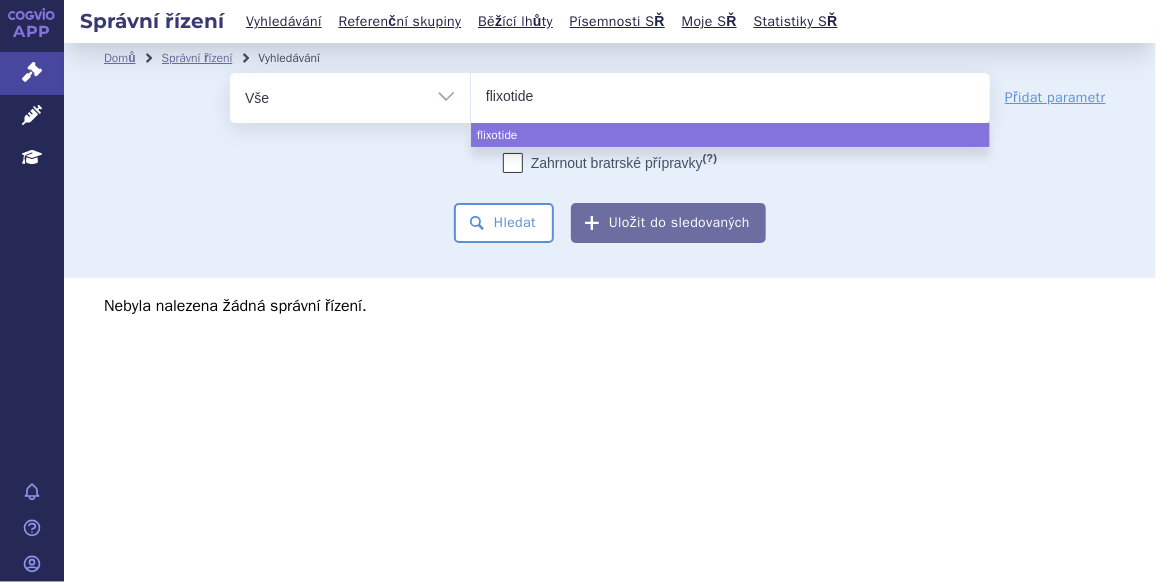 select on "flixotide" 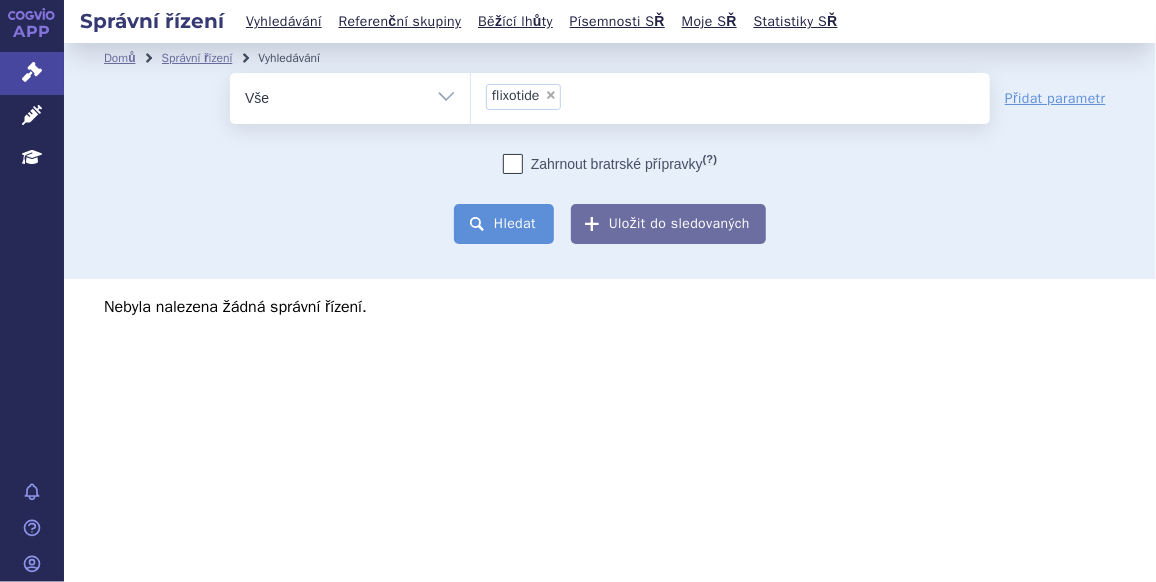 click on "Hledat" at bounding box center [504, 224] 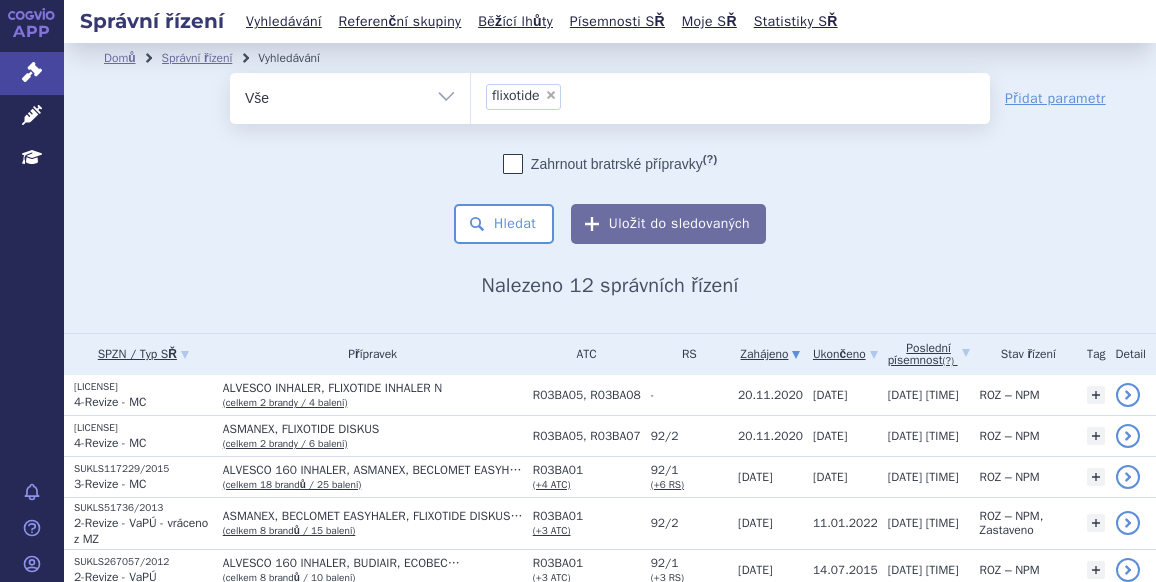 scroll, scrollTop: 0, scrollLeft: 0, axis: both 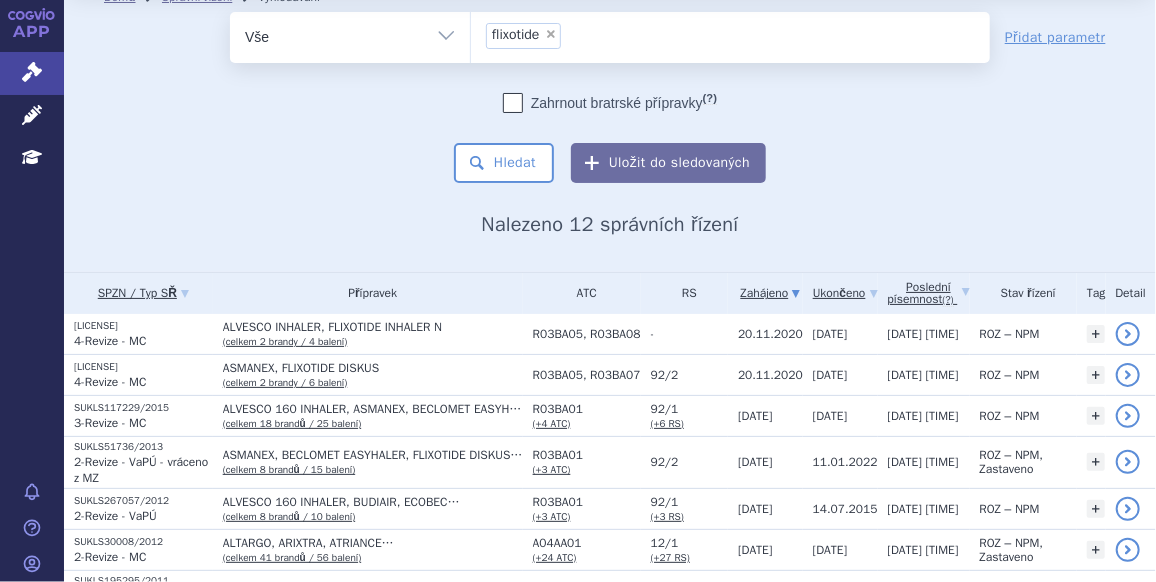 click on "×" at bounding box center (551, 34) 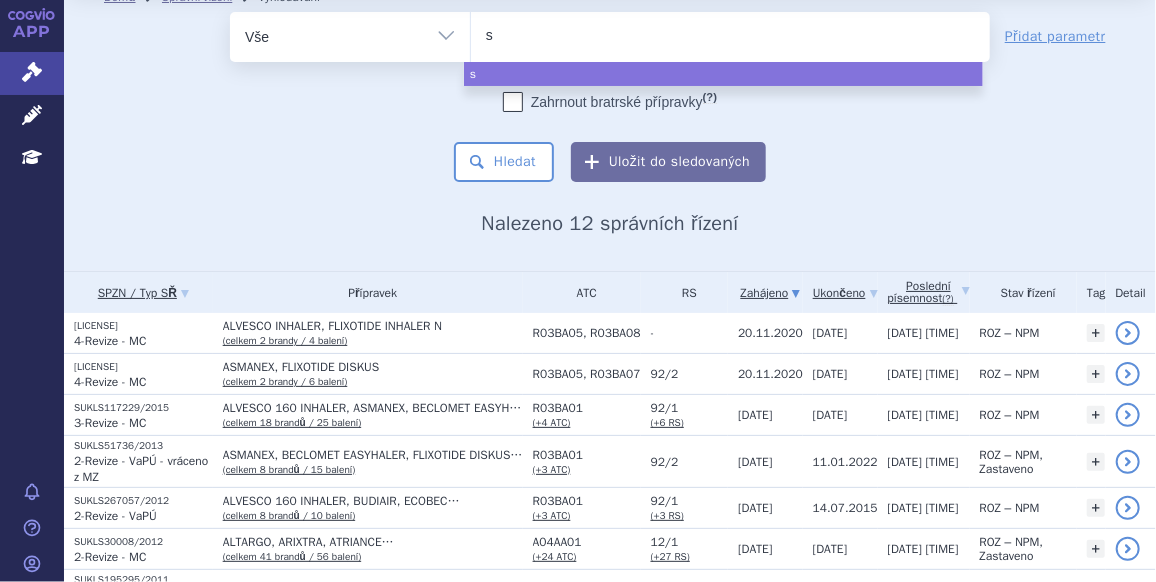 type on "se" 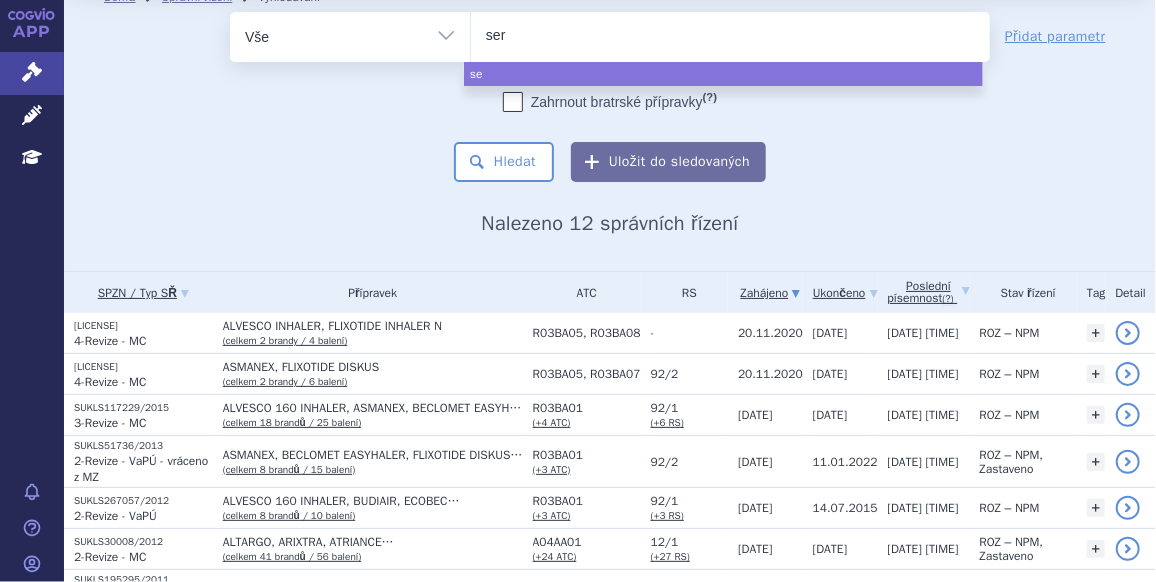 type on "sere" 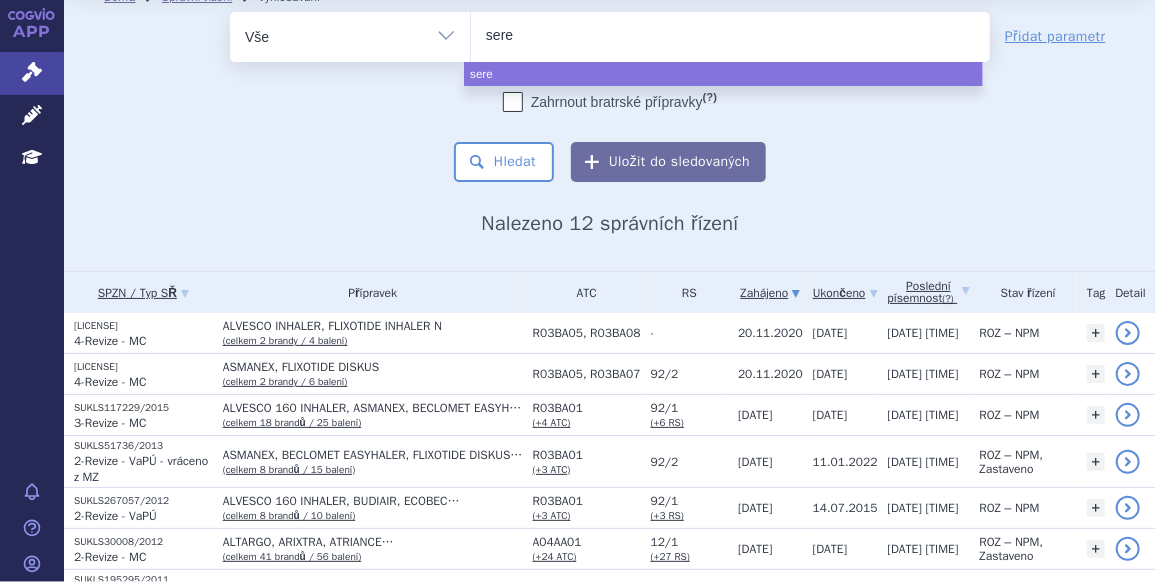 type on "serev" 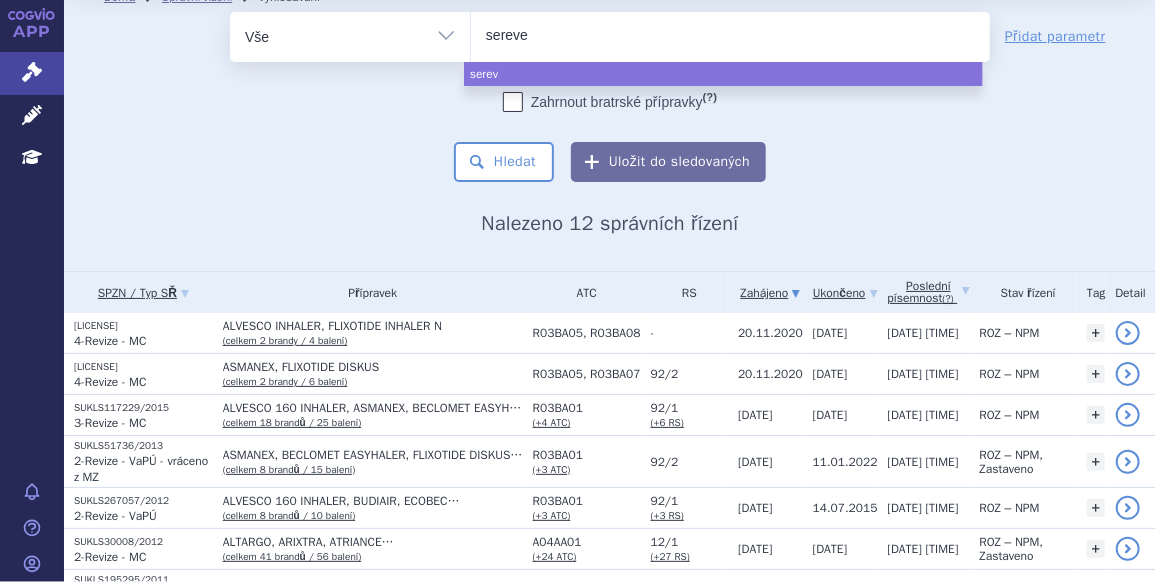 type on "sereven" 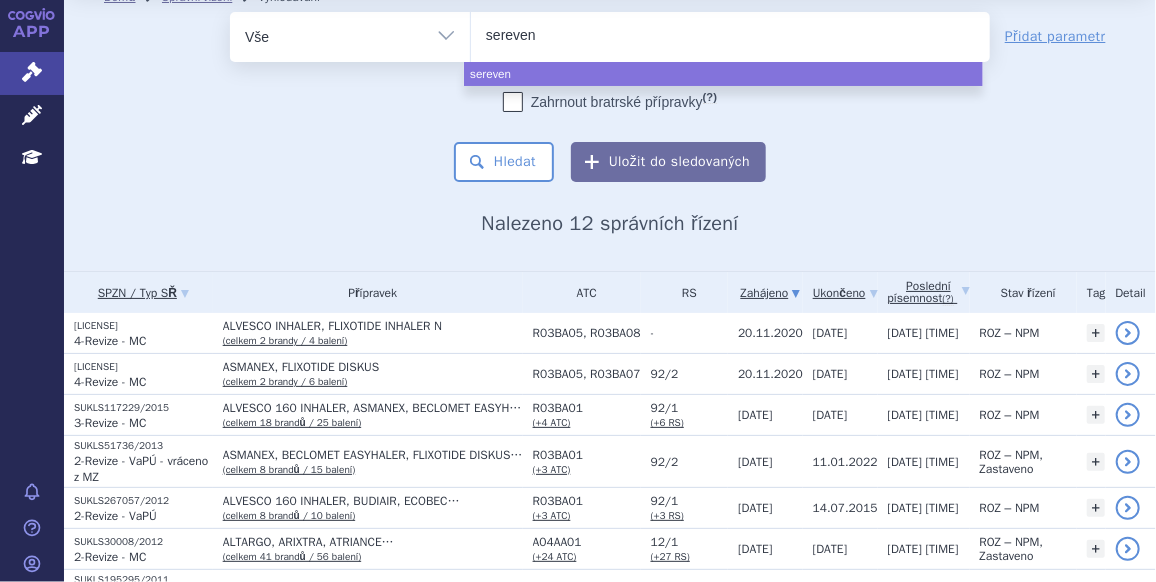 type on "serevent" 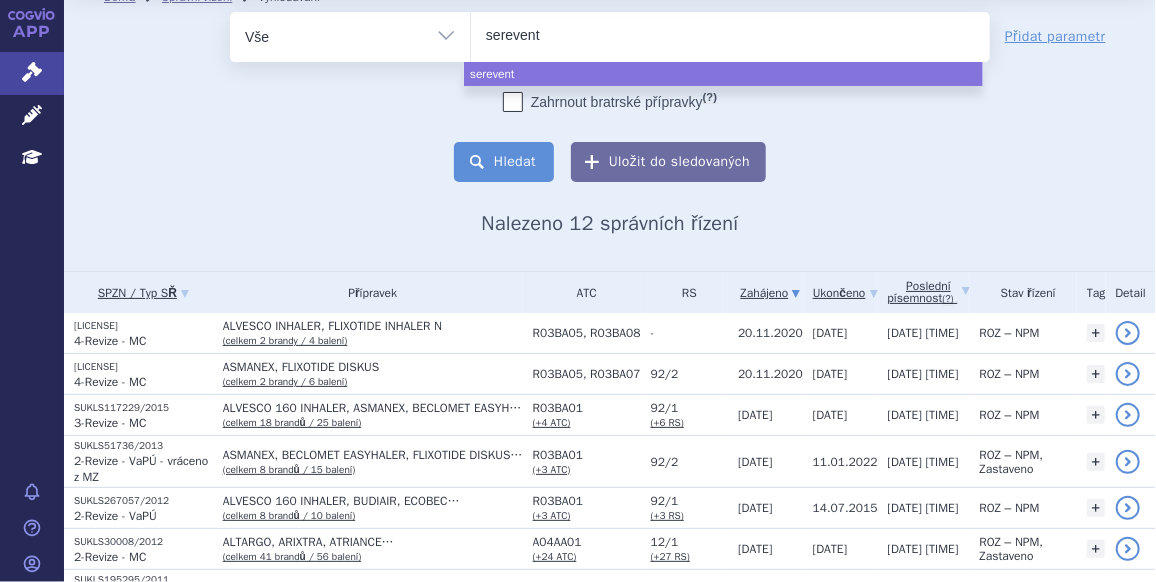 select on "serevent" 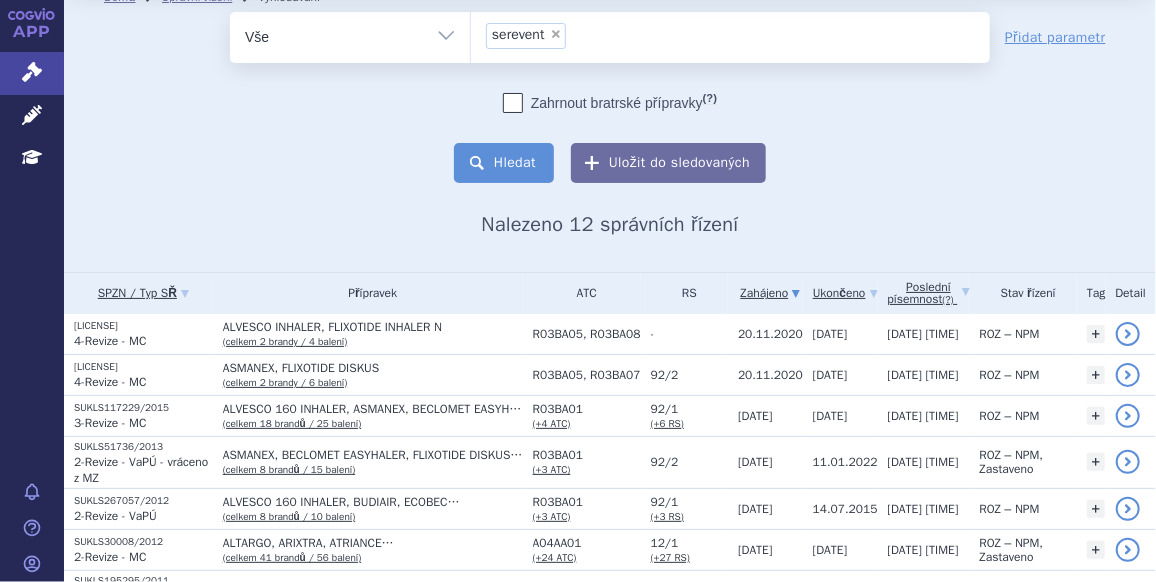 click on "Hledat" at bounding box center (504, 163) 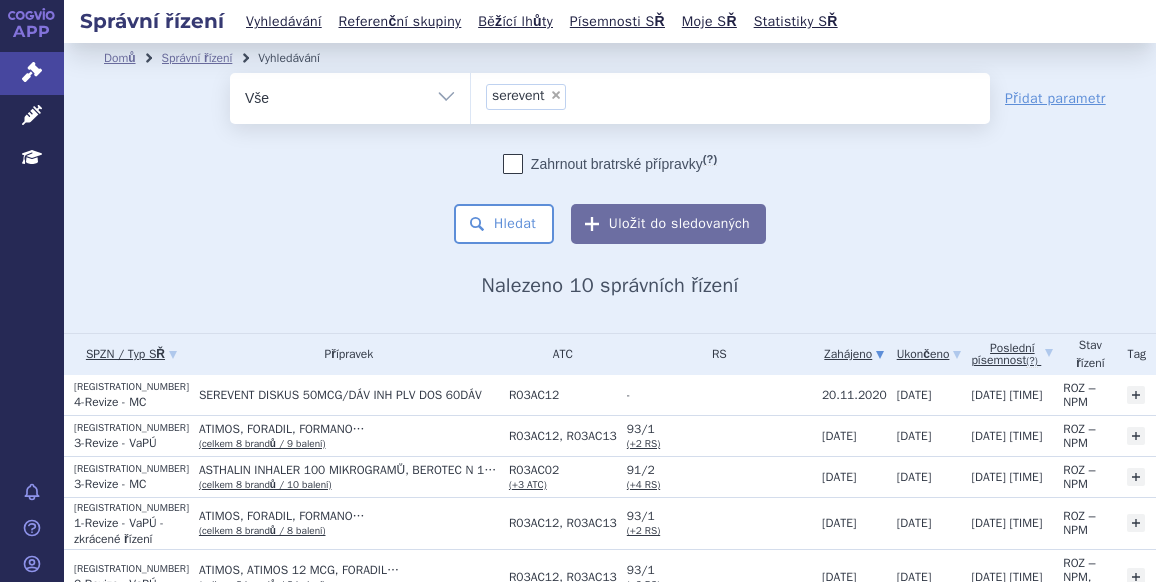 scroll, scrollTop: 0, scrollLeft: 0, axis: both 